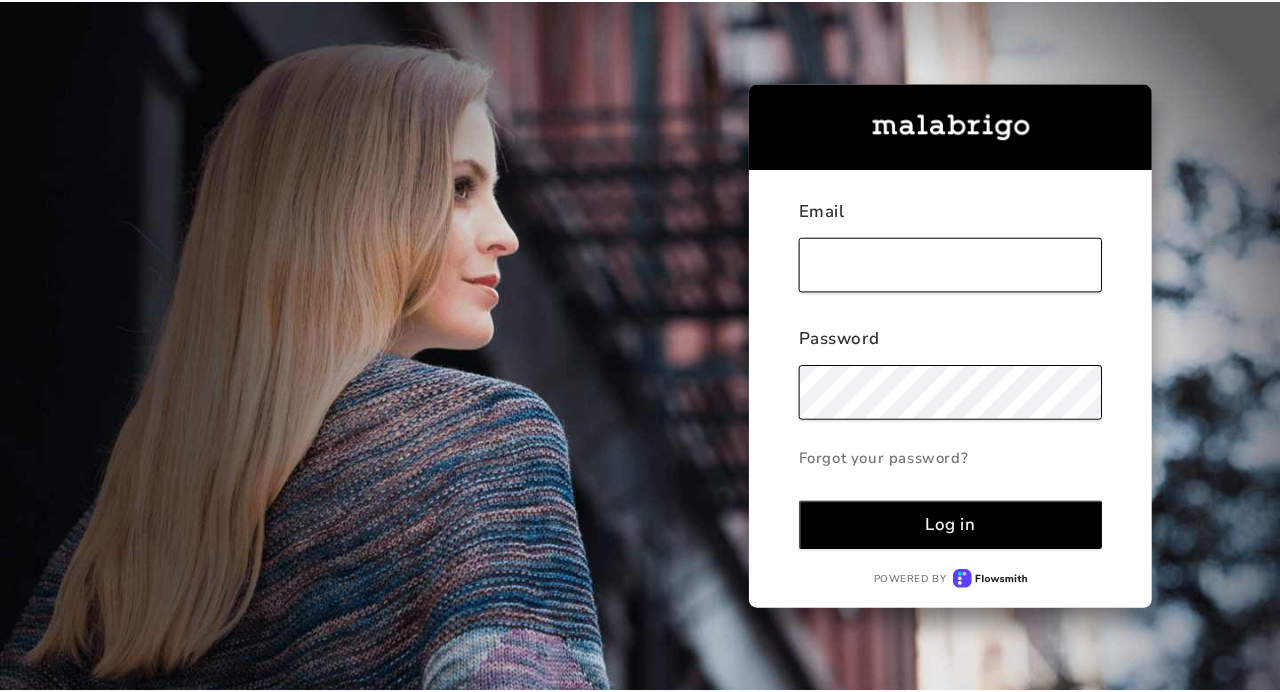scroll, scrollTop: 0, scrollLeft: 0, axis: both 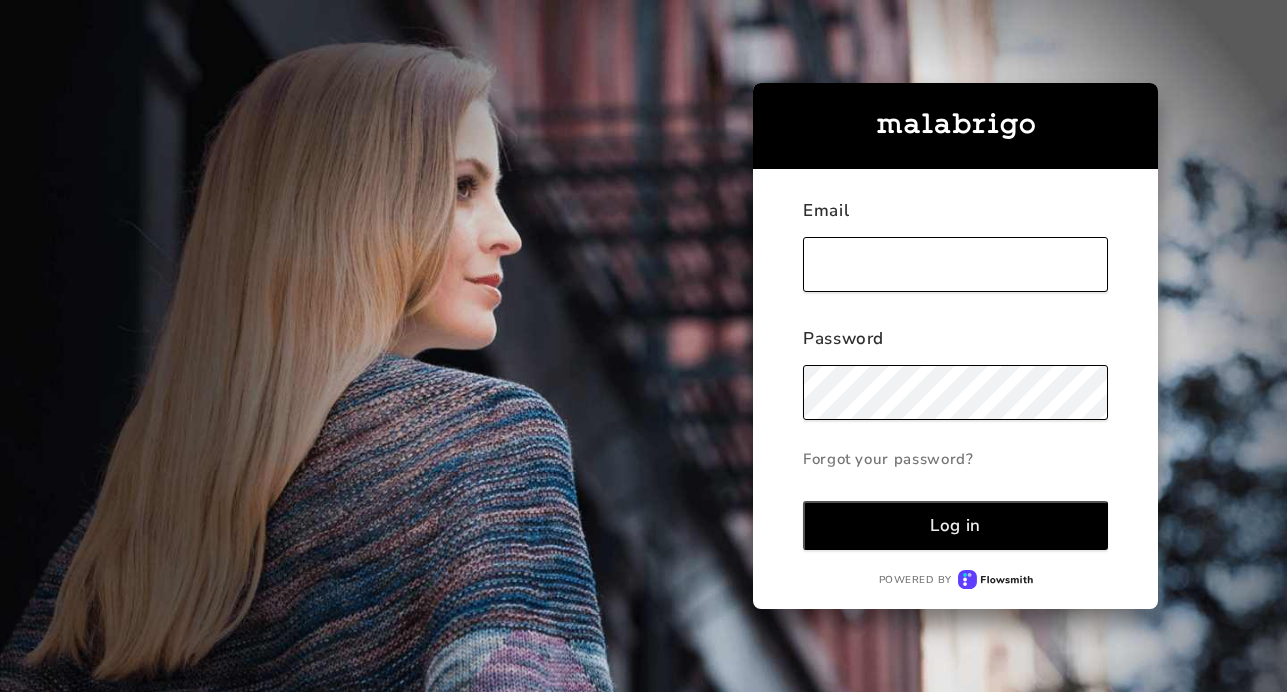 type on "[EMAIL]" 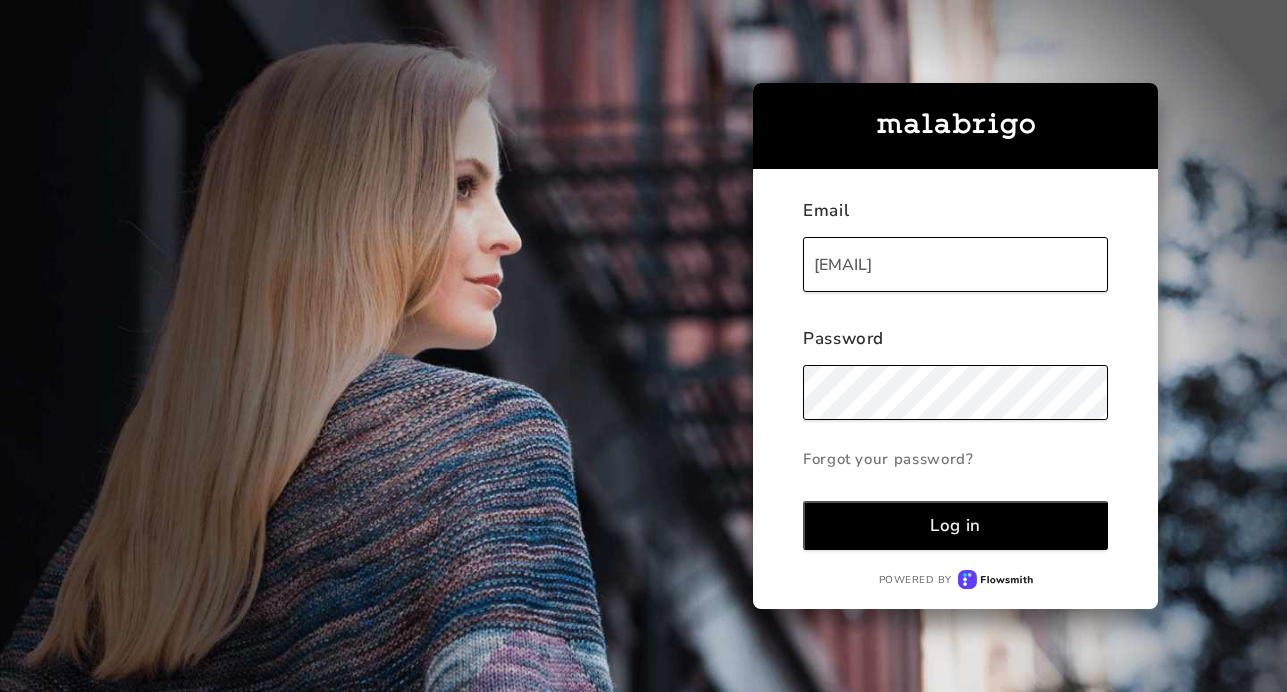 click on "Log in" at bounding box center (955, 525) 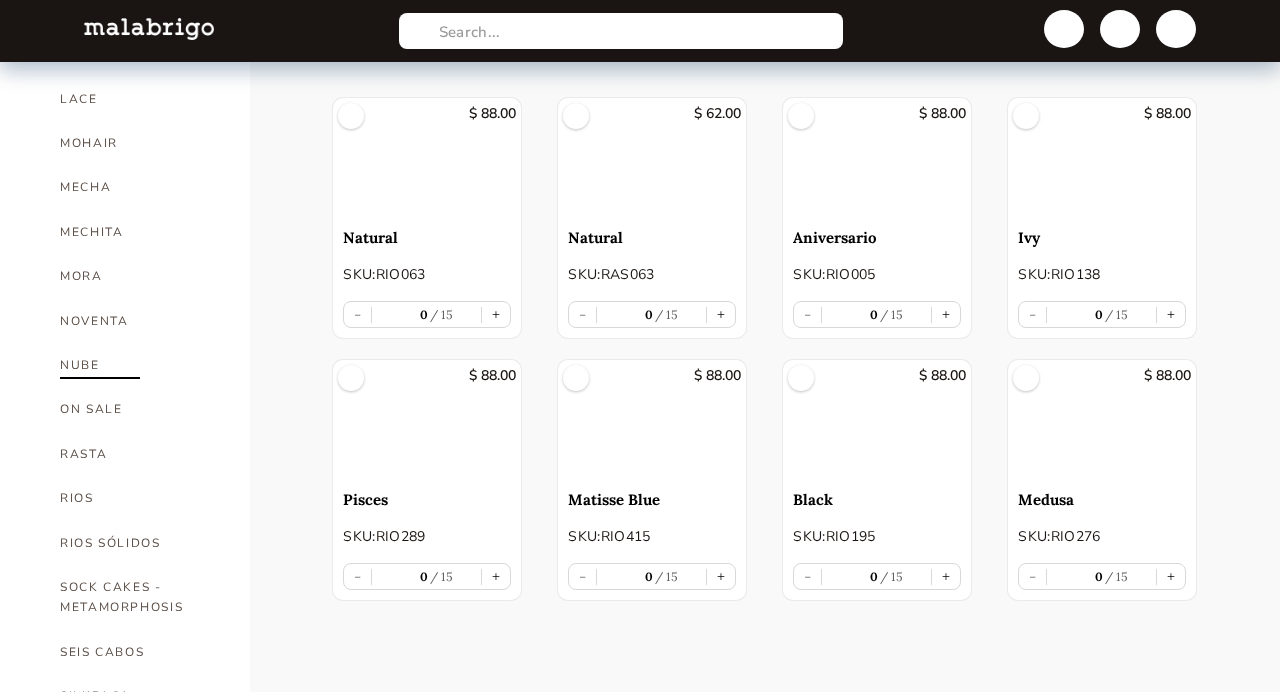 scroll, scrollTop: 783, scrollLeft: 0, axis: vertical 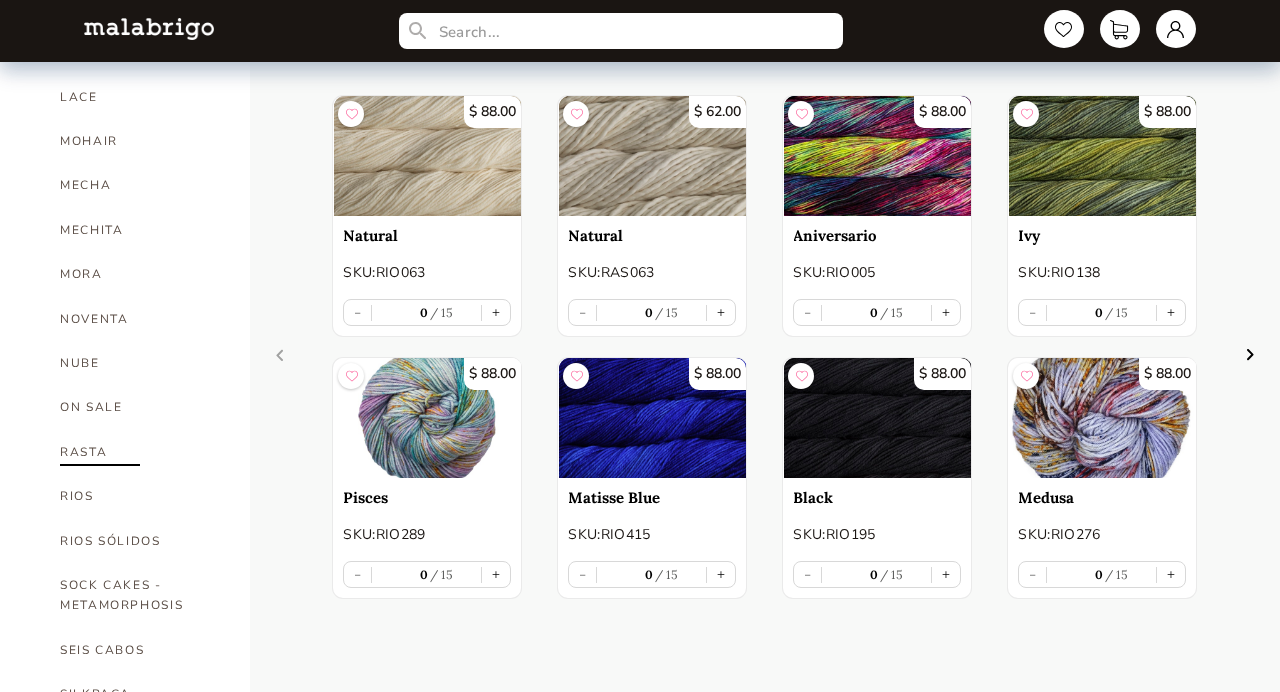 click on "RASTA" at bounding box center [140, 452] 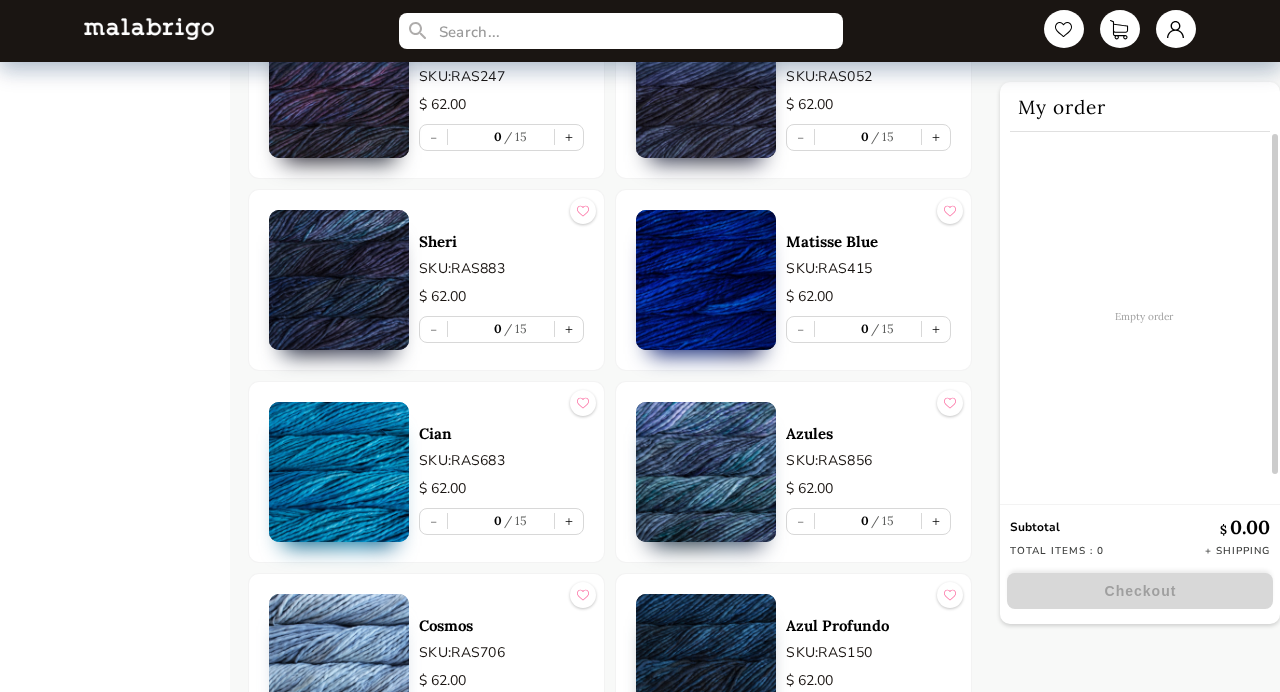 scroll, scrollTop: 5394, scrollLeft: 0, axis: vertical 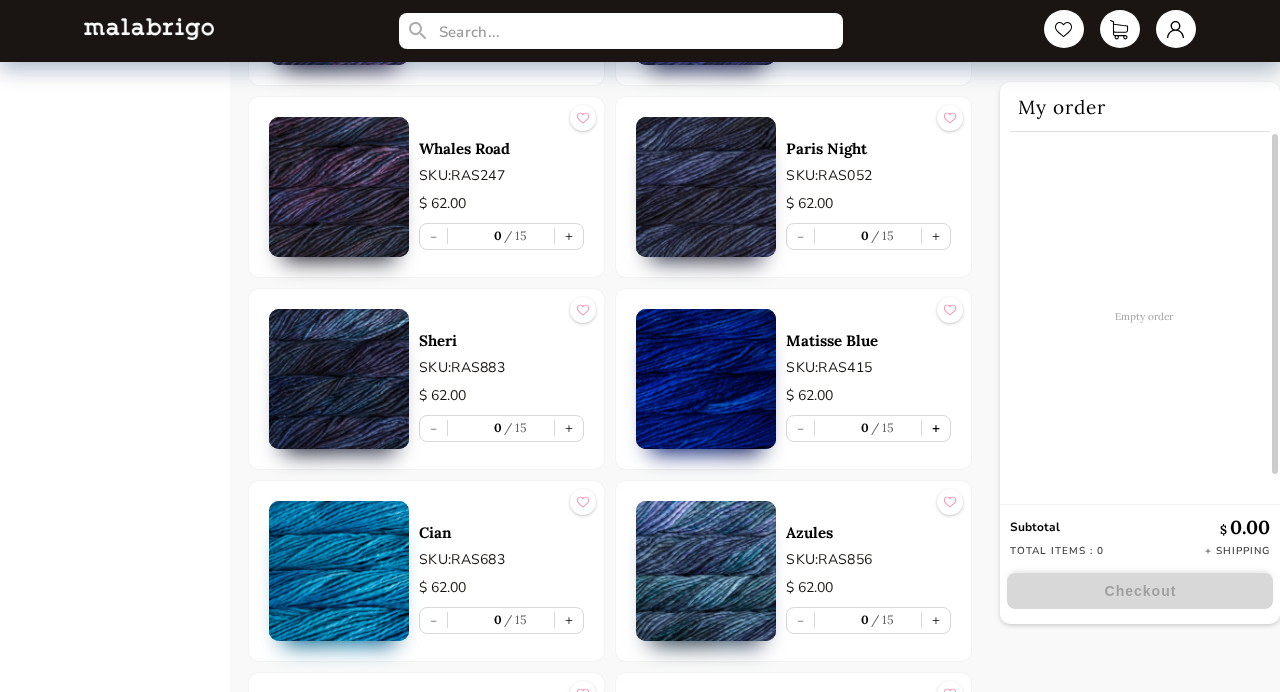 click on "+" at bounding box center [936, 428] 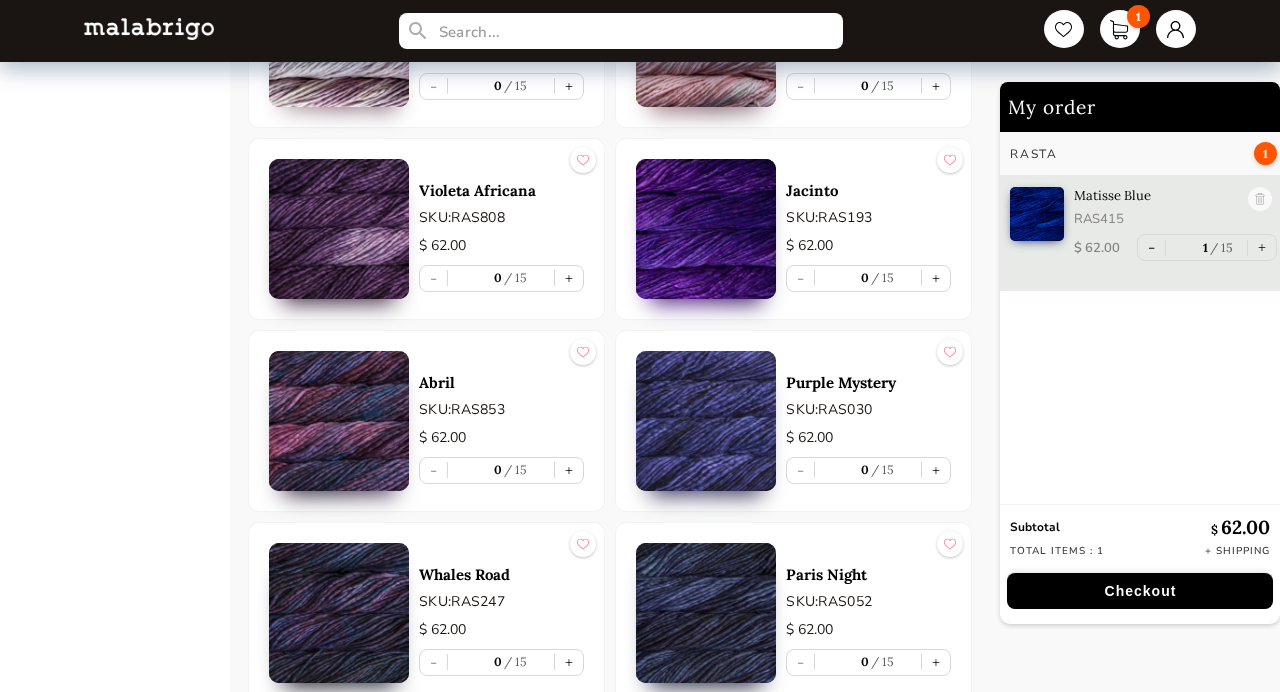 scroll, scrollTop: 4962, scrollLeft: 0, axis: vertical 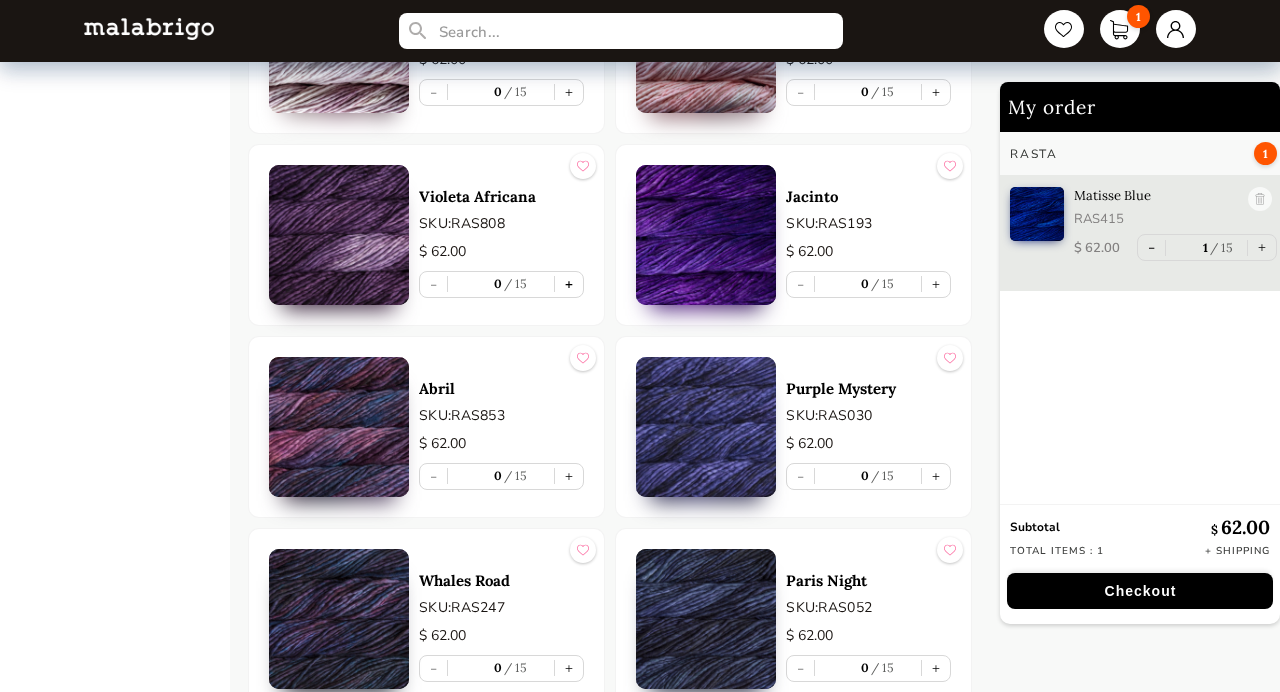 click on "+" at bounding box center [569, 284] 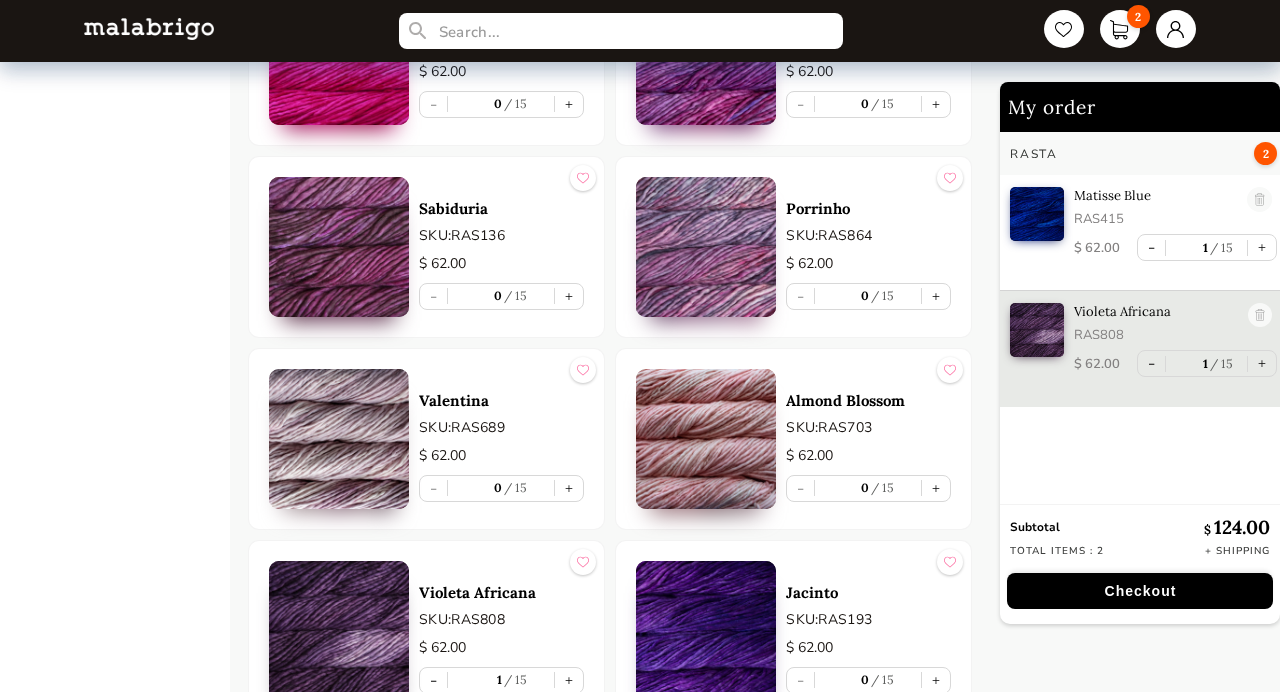 scroll, scrollTop: 4560, scrollLeft: 0, axis: vertical 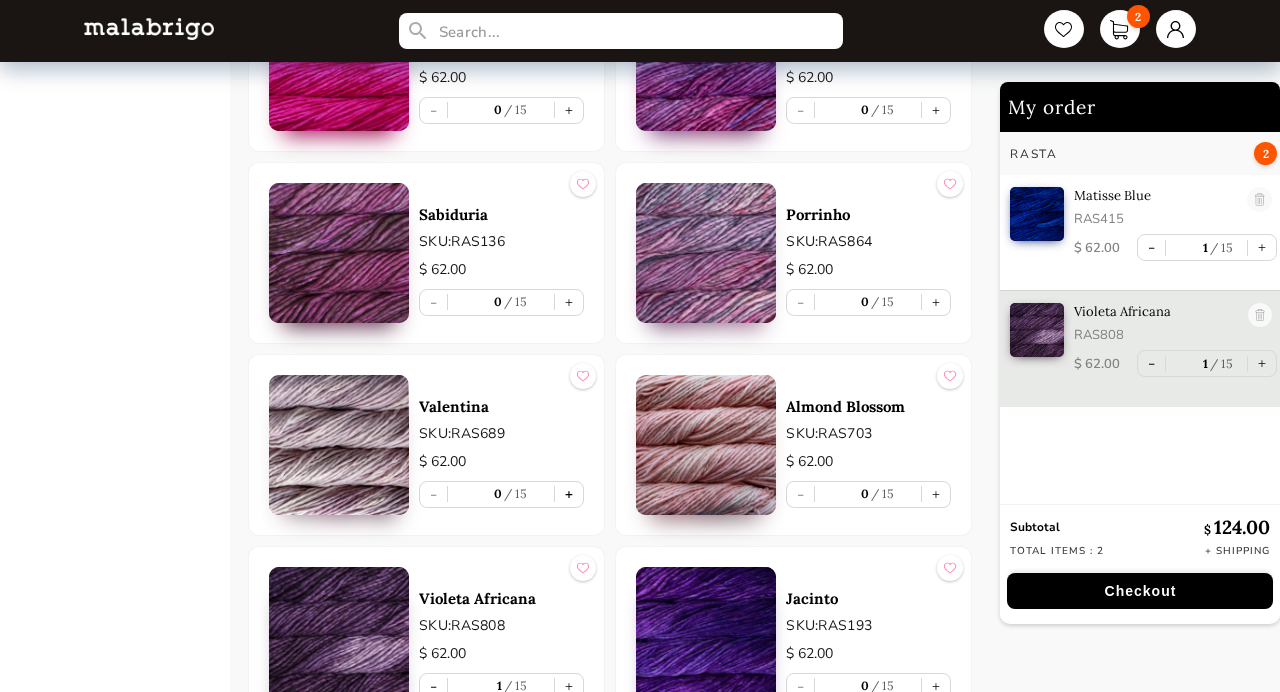 click on "+" at bounding box center (569, 494) 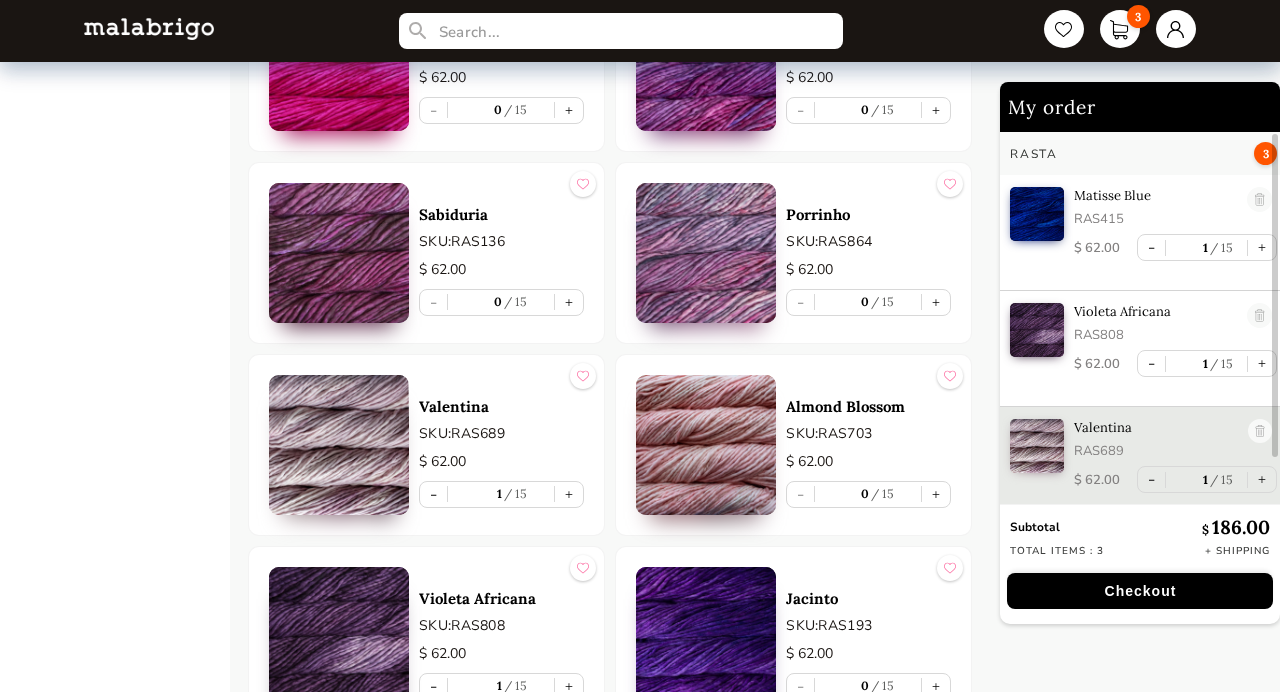 scroll, scrollTop: 7, scrollLeft: 0, axis: vertical 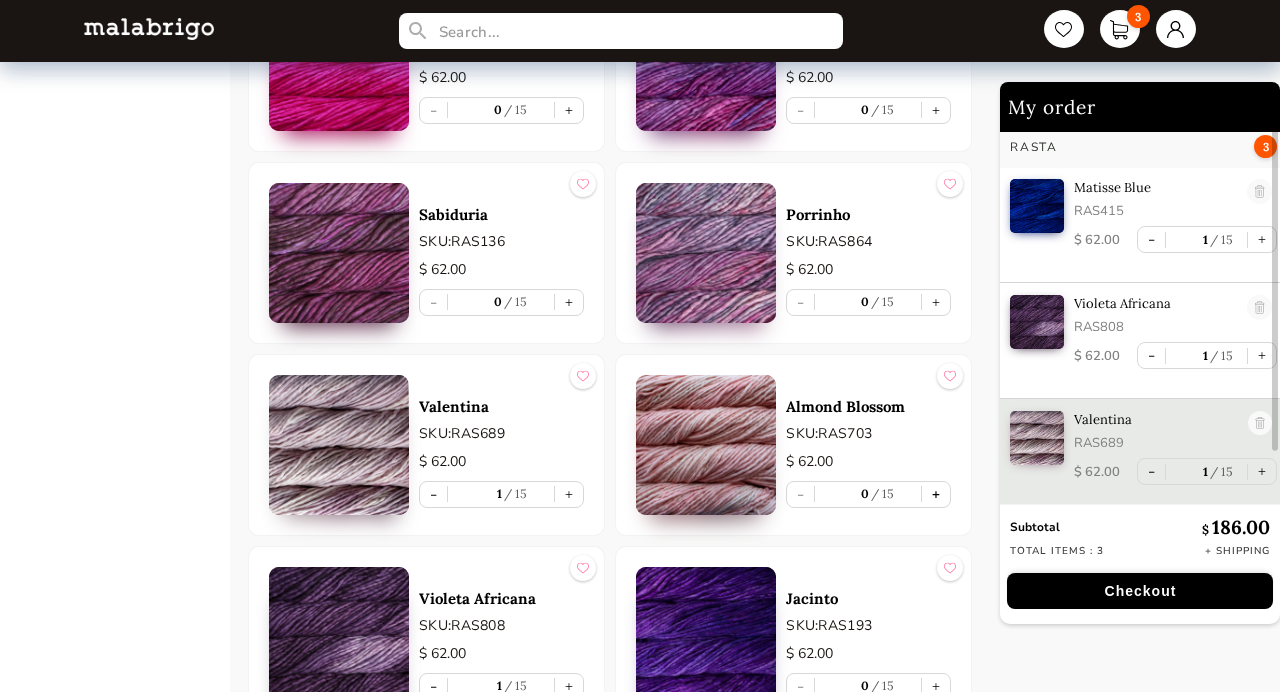 click on "+" at bounding box center (936, 494) 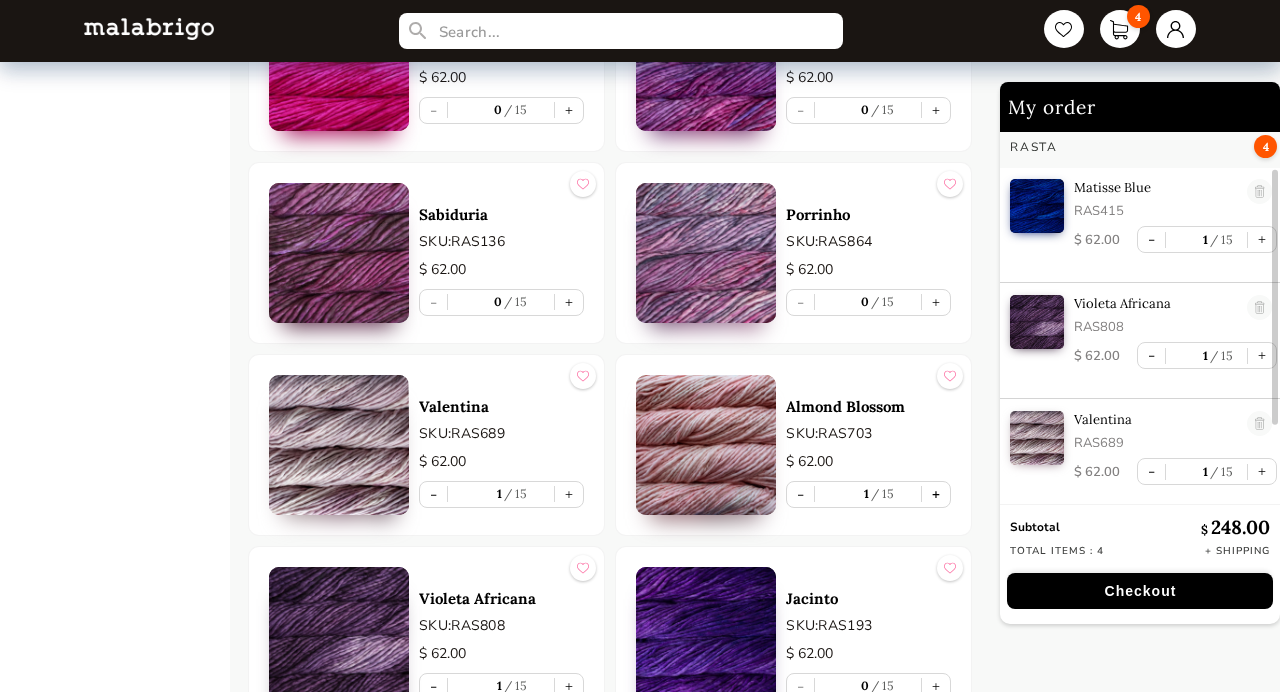 scroll, scrollTop: 117, scrollLeft: 0, axis: vertical 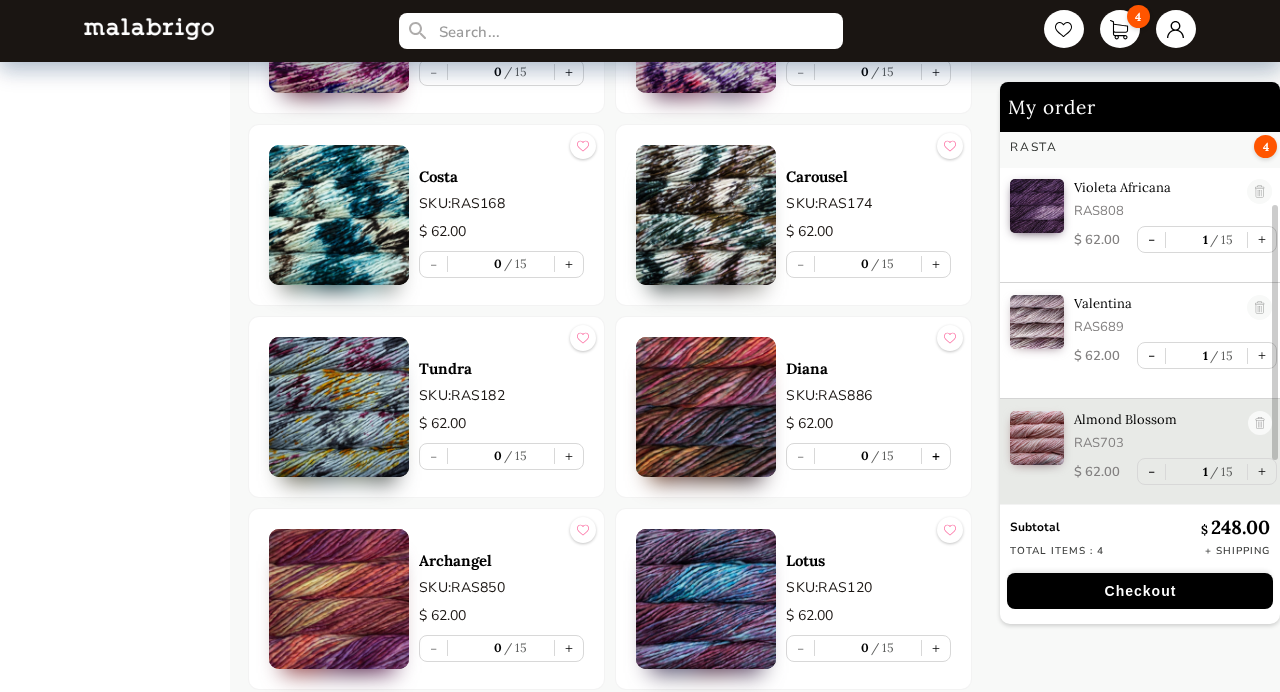 click on "+" at bounding box center (936, 456) 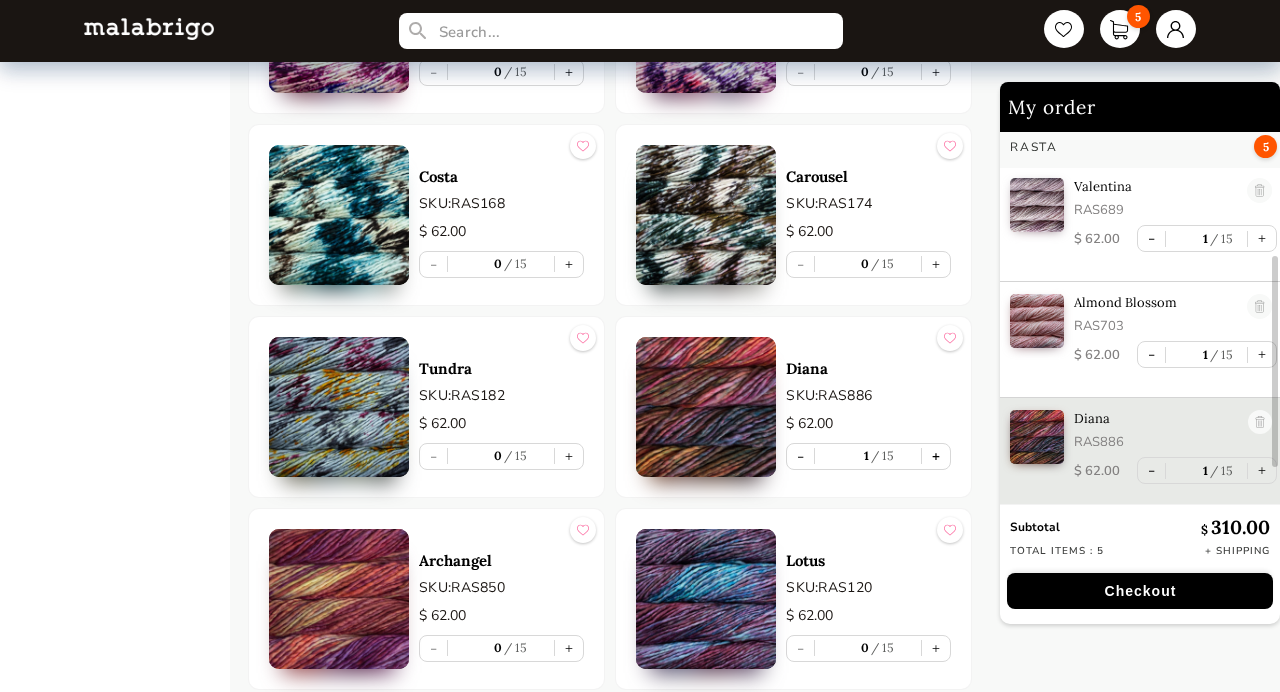 scroll, scrollTop: 235, scrollLeft: 0, axis: vertical 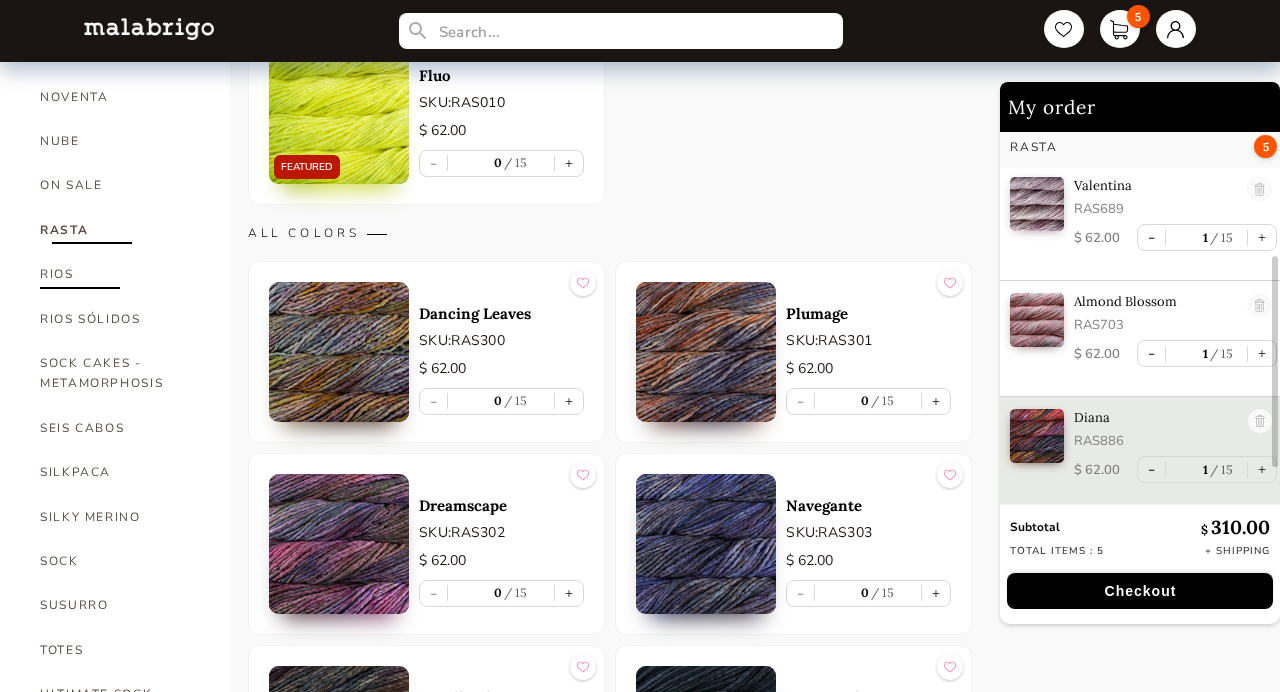 click on "RIOS" at bounding box center [120, 274] 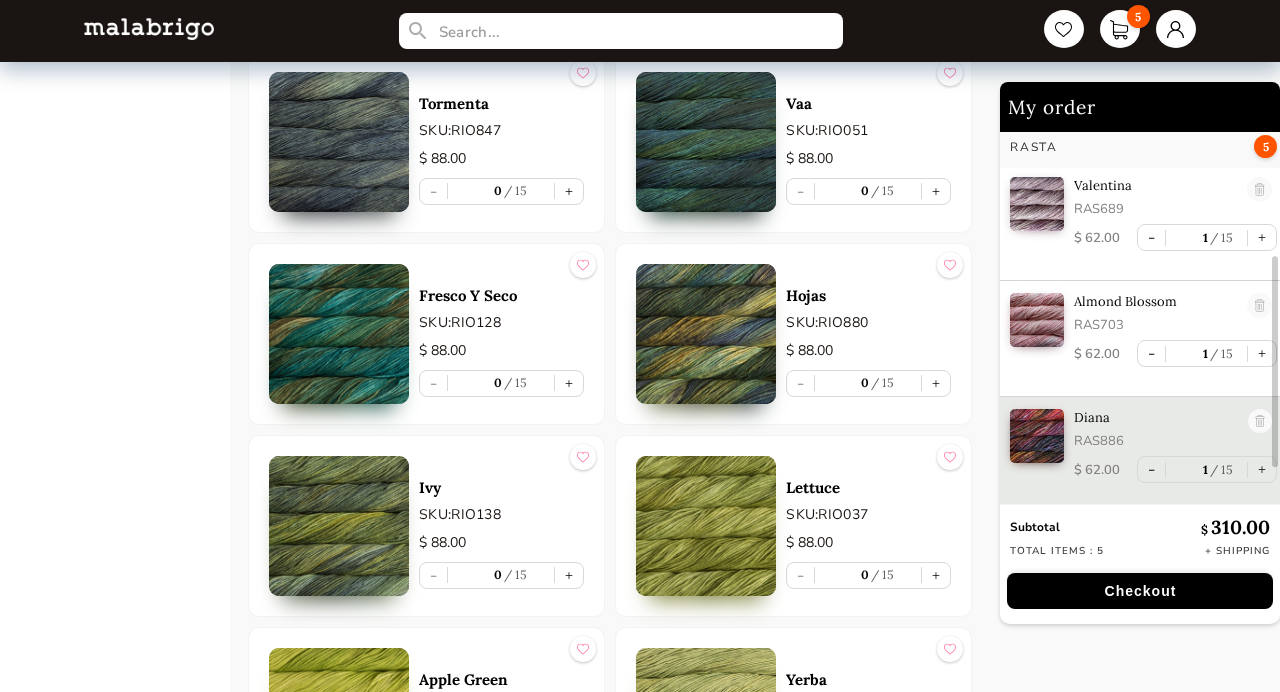 scroll, scrollTop: 5586, scrollLeft: 0, axis: vertical 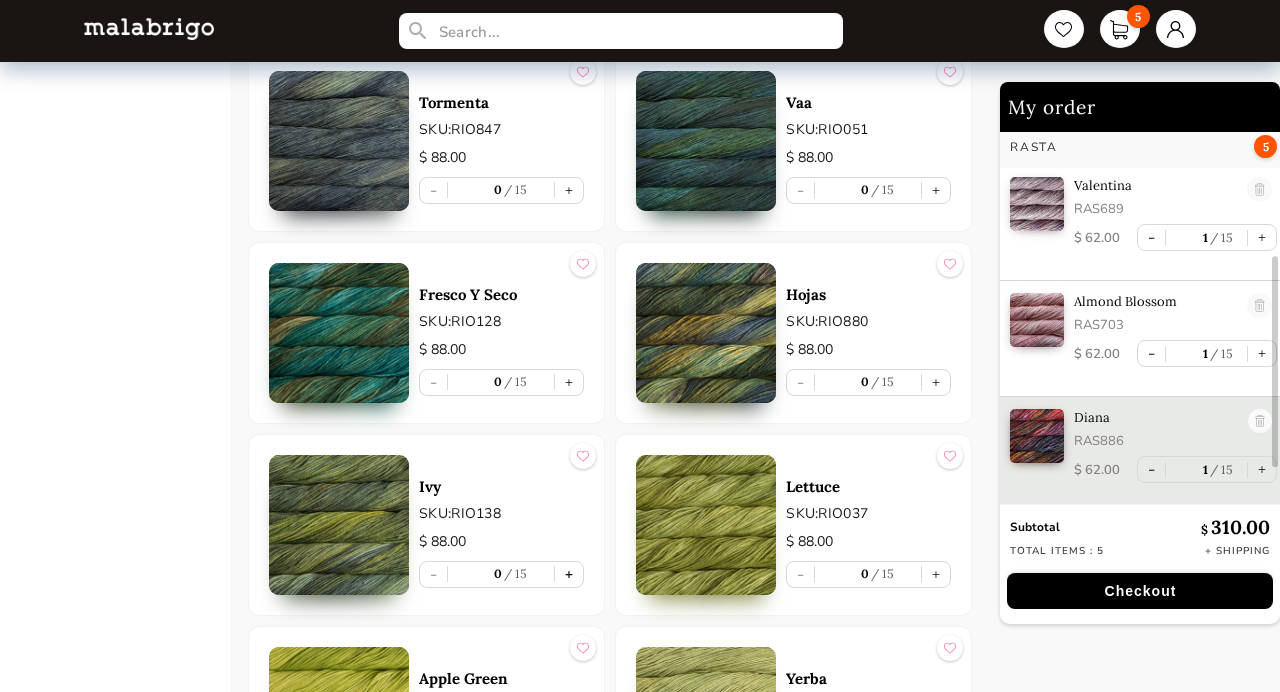 click on "+" at bounding box center (569, 574) 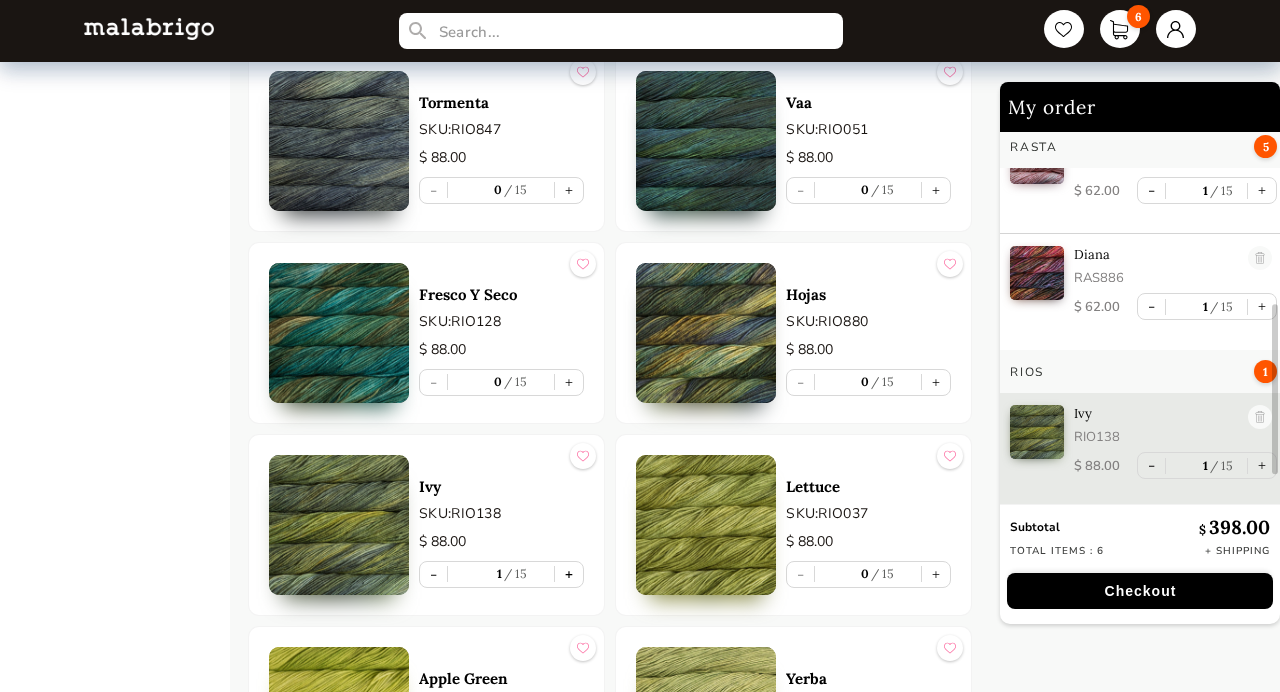 click on "+" at bounding box center [569, 574] 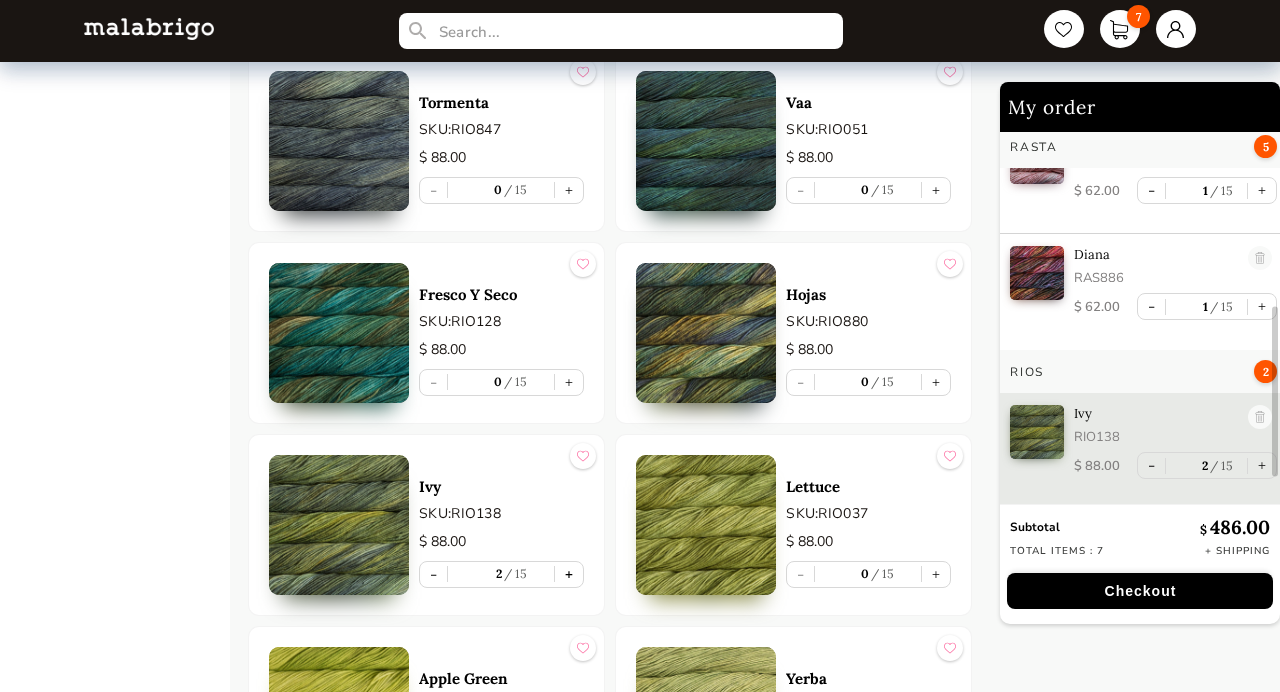scroll, scrollTop: 402, scrollLeft: 0, axis: vertical 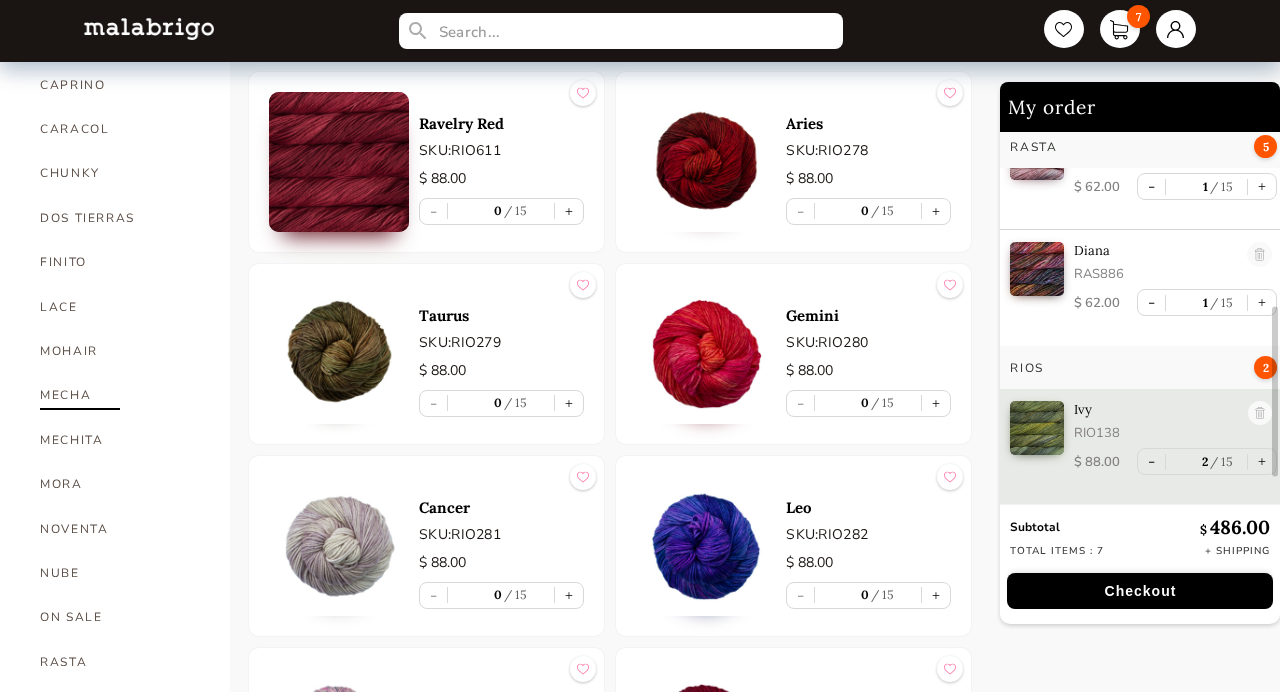 click on "MECHA" at bounding box center (120, 395) 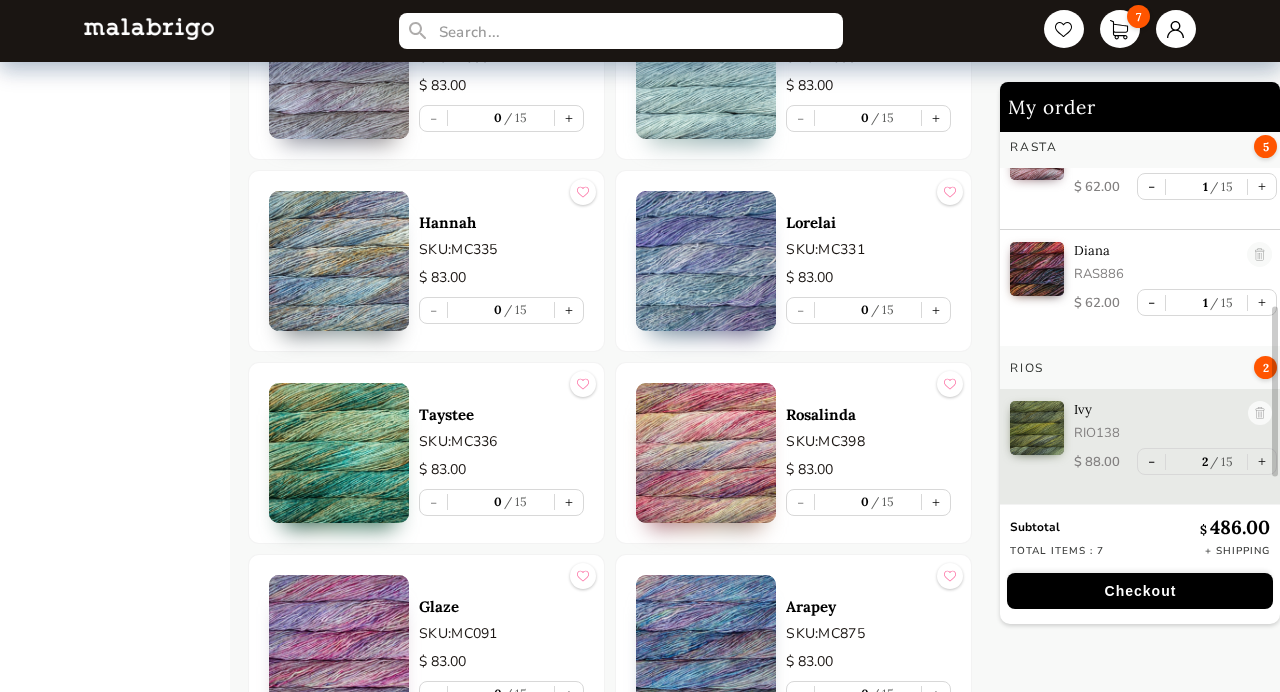 scroll, scrollTop: 2042, scrollLeft: 0, axis: vertical 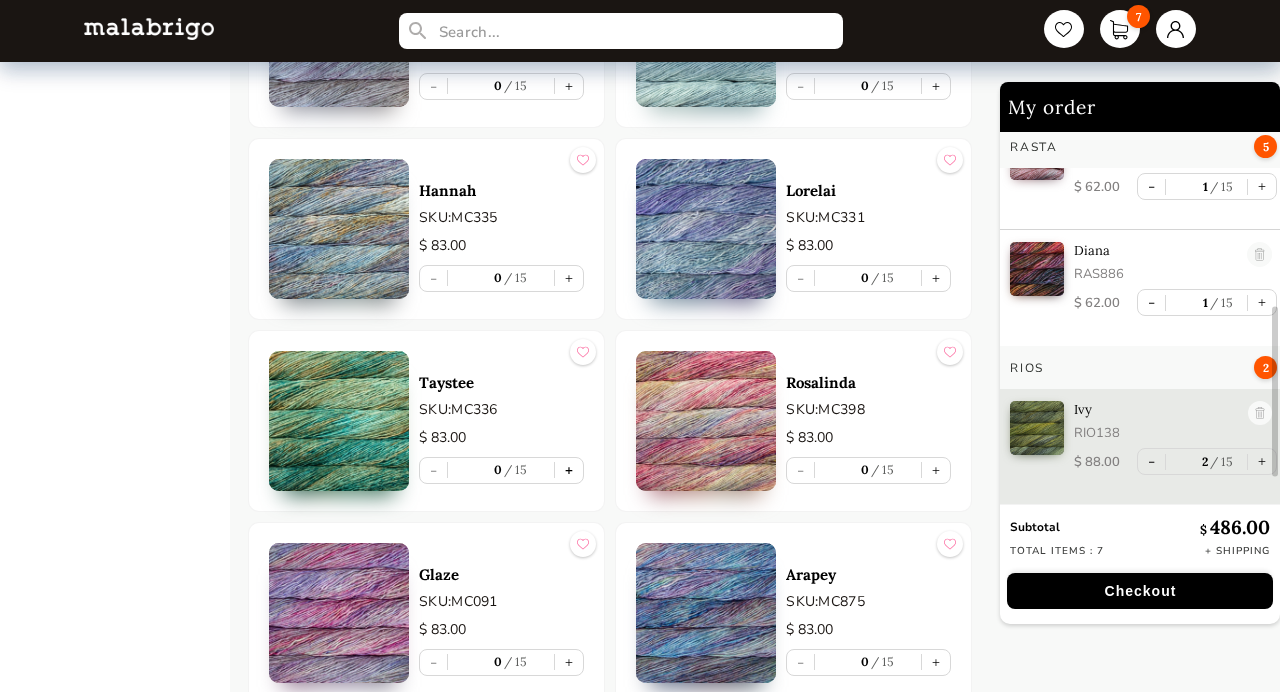 click on "+" at bounding box center (569, 470) 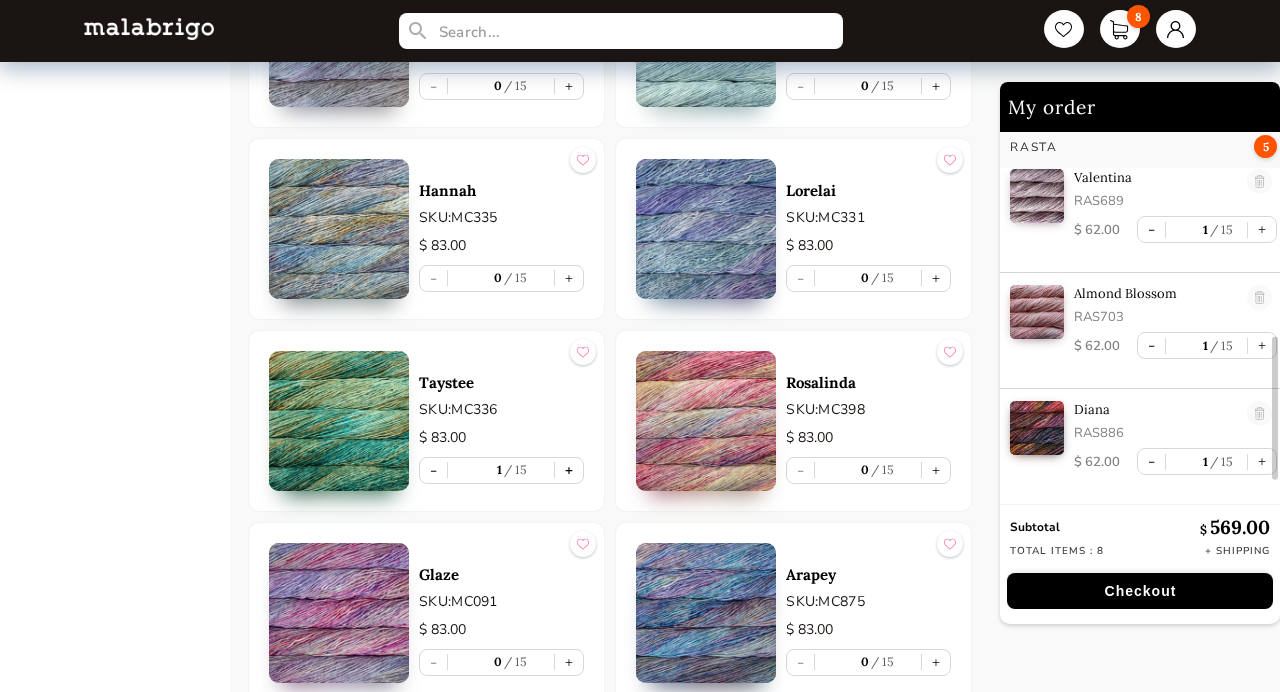 scroll, scrollTop: 561, scrollLeft: 0, axis: vertical 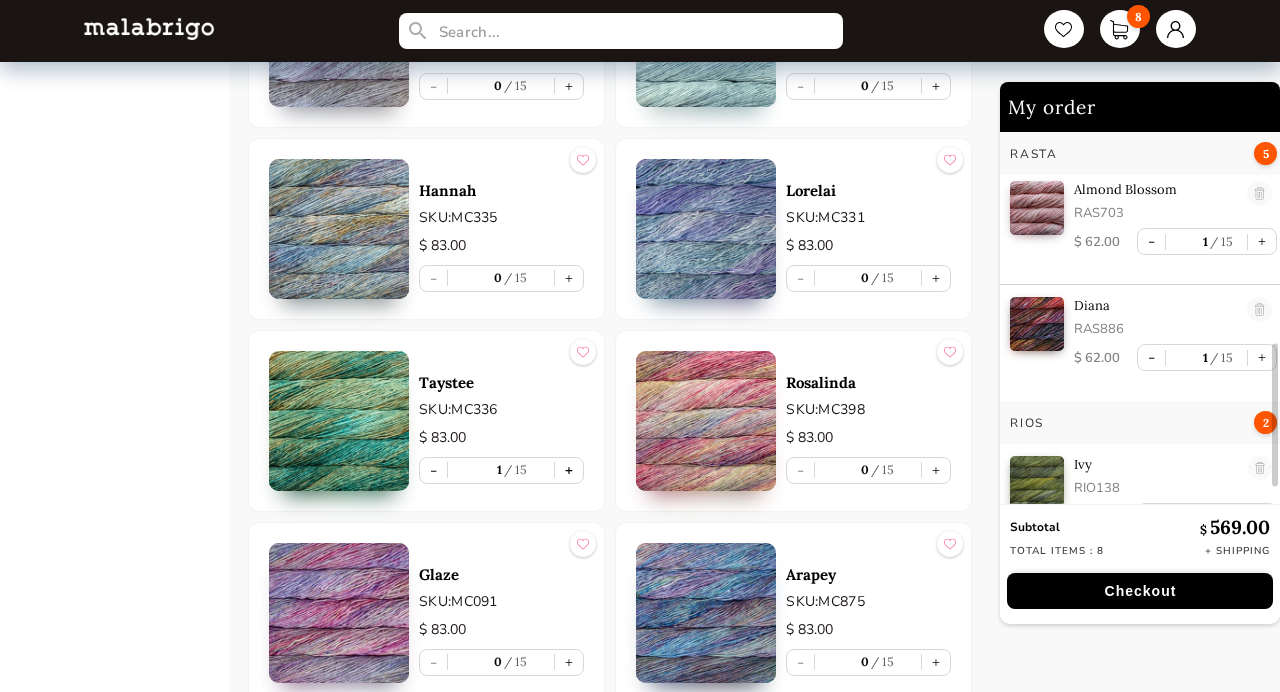 click on "+" at bounding box center [569, 470] 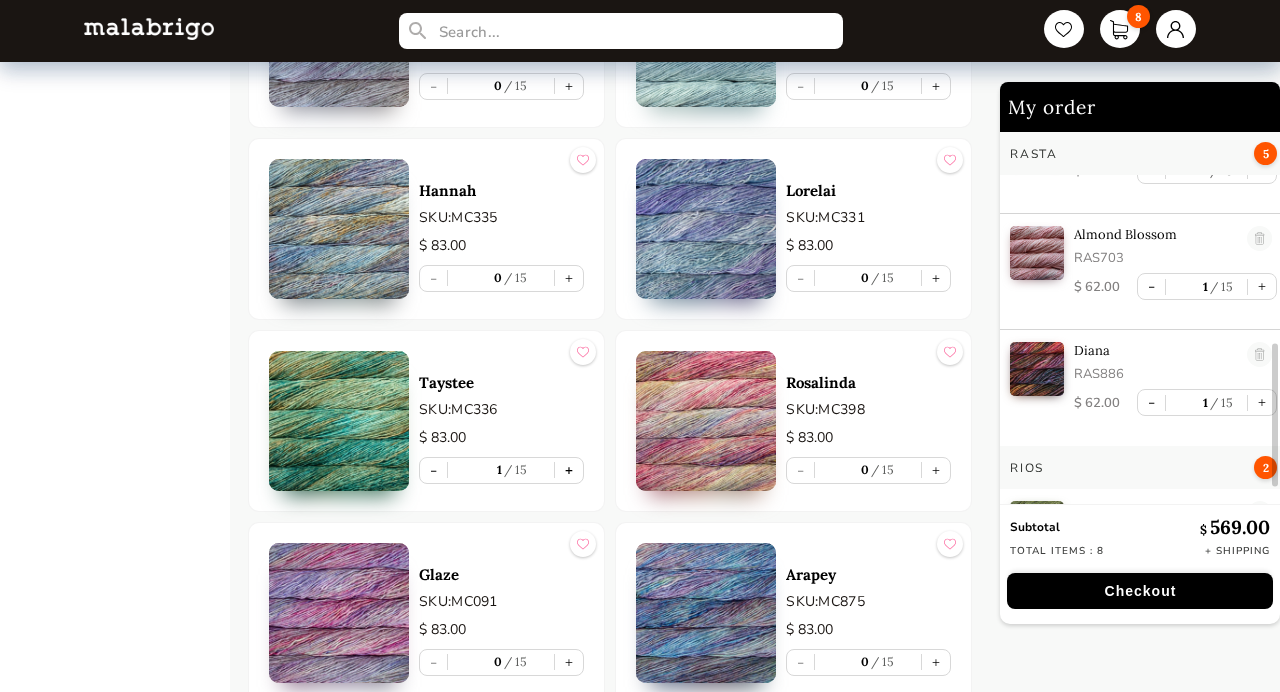 type on "2" 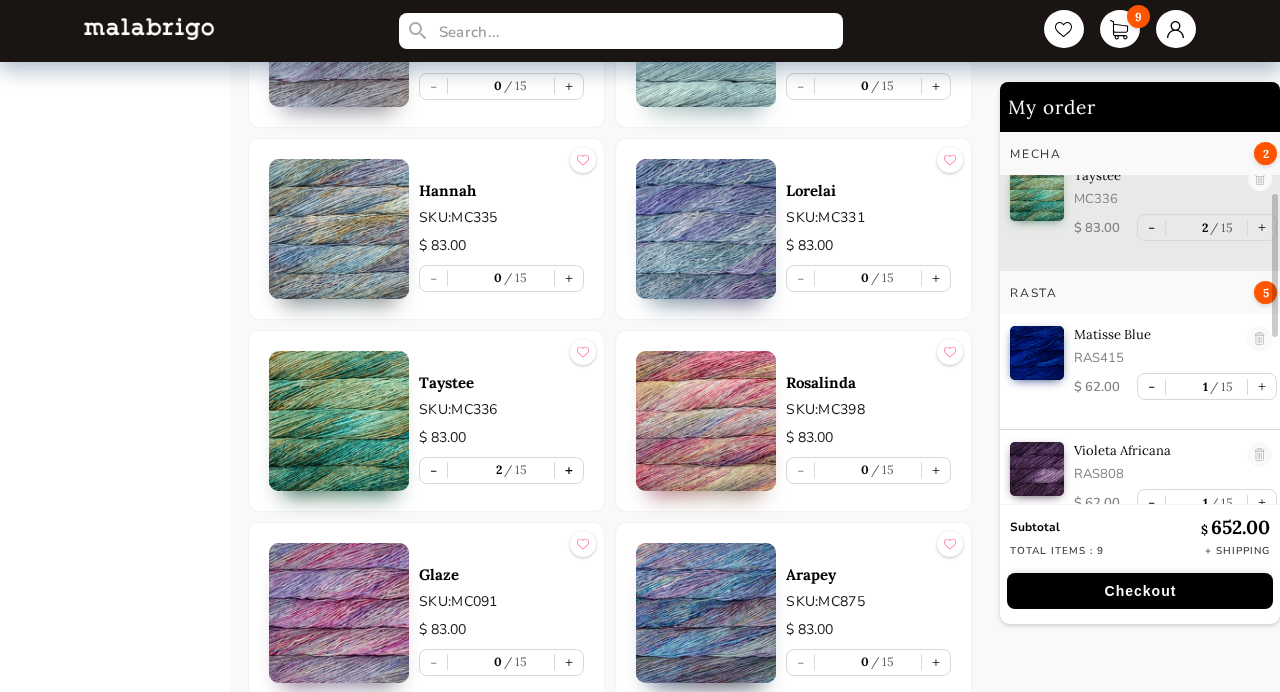 scroll, scrollTop: 0, scrollLeft: 0, axis: both 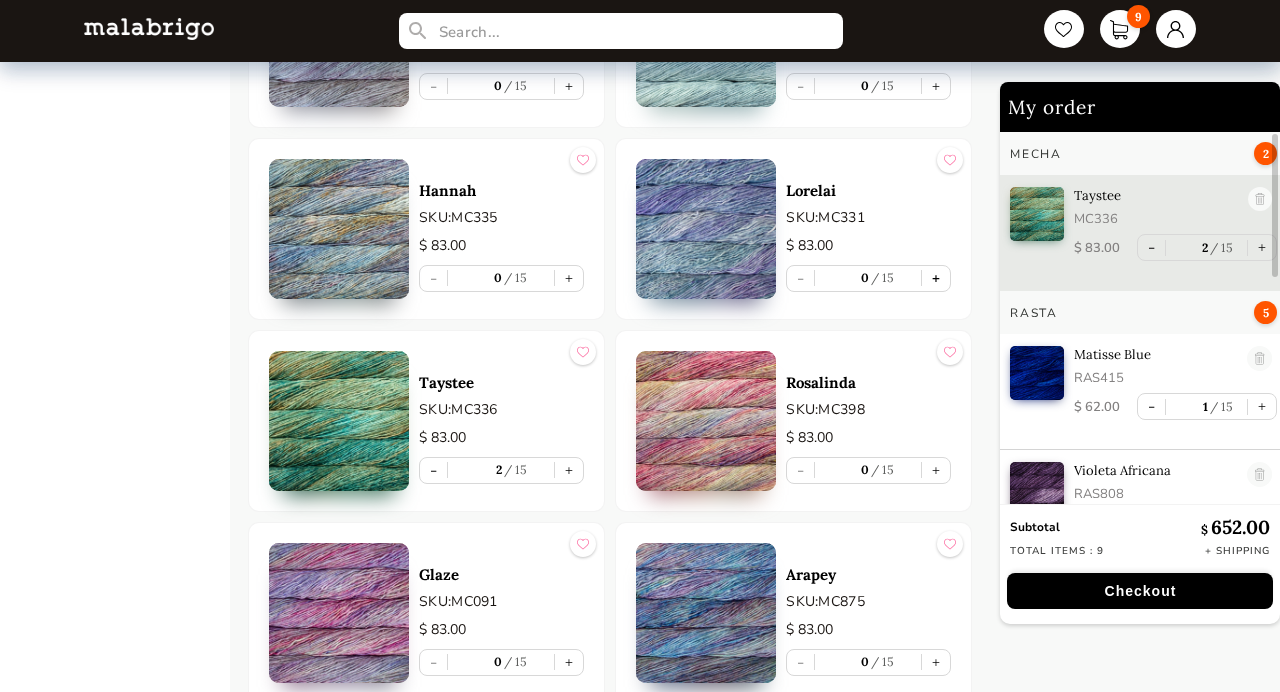 click on "+" at bounding box center [936, 278] 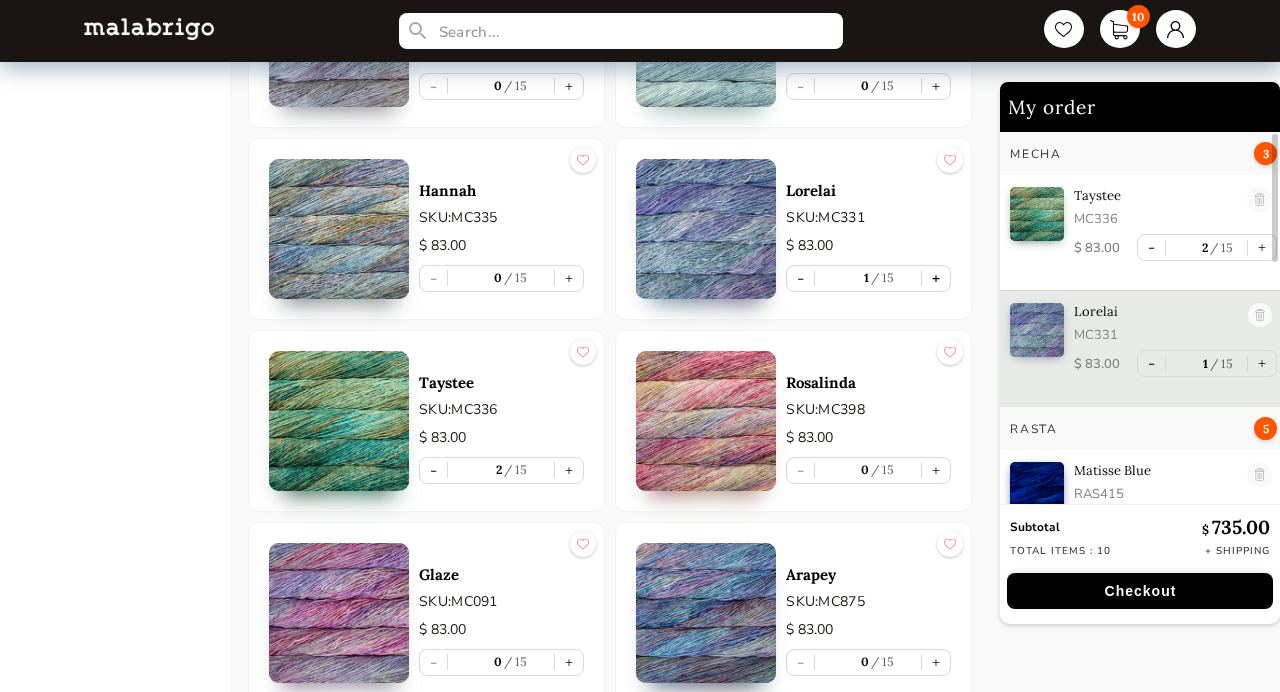 click on "+" at bounding box center (936, 278) 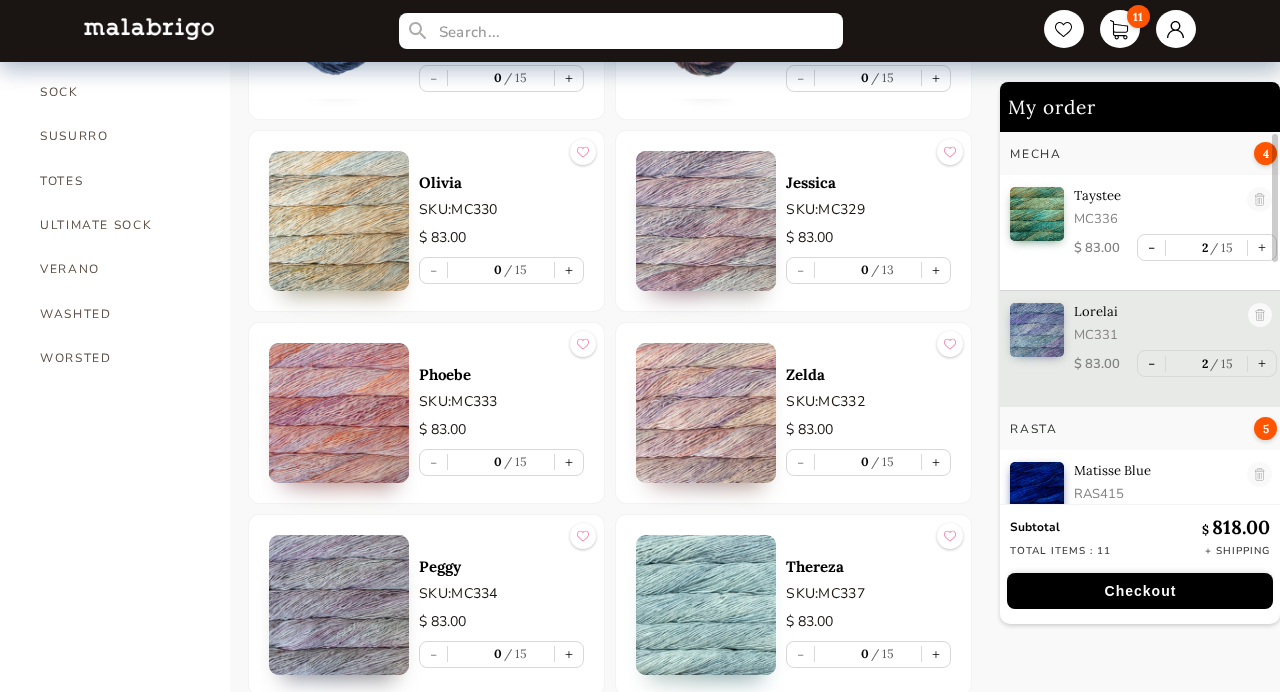 scroll, scrollTop: 1466, scrollLeft: 0, axis: vertical 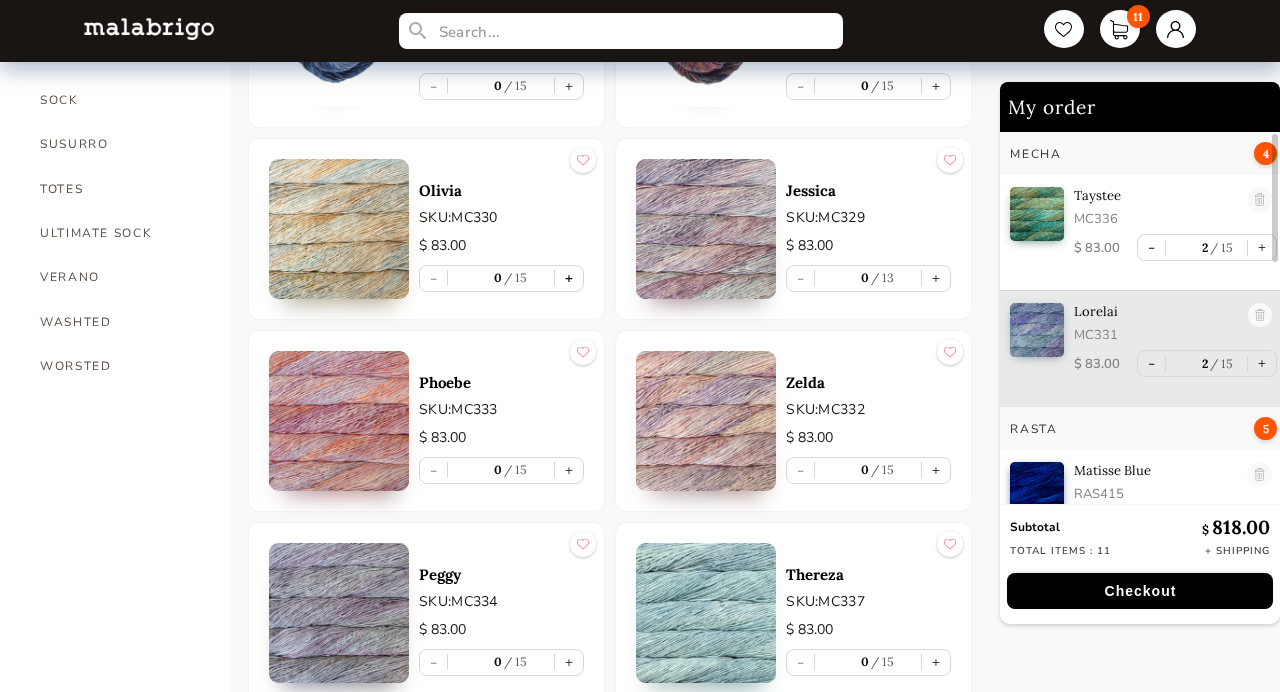 click on "+" at bounding box center (569, 278) 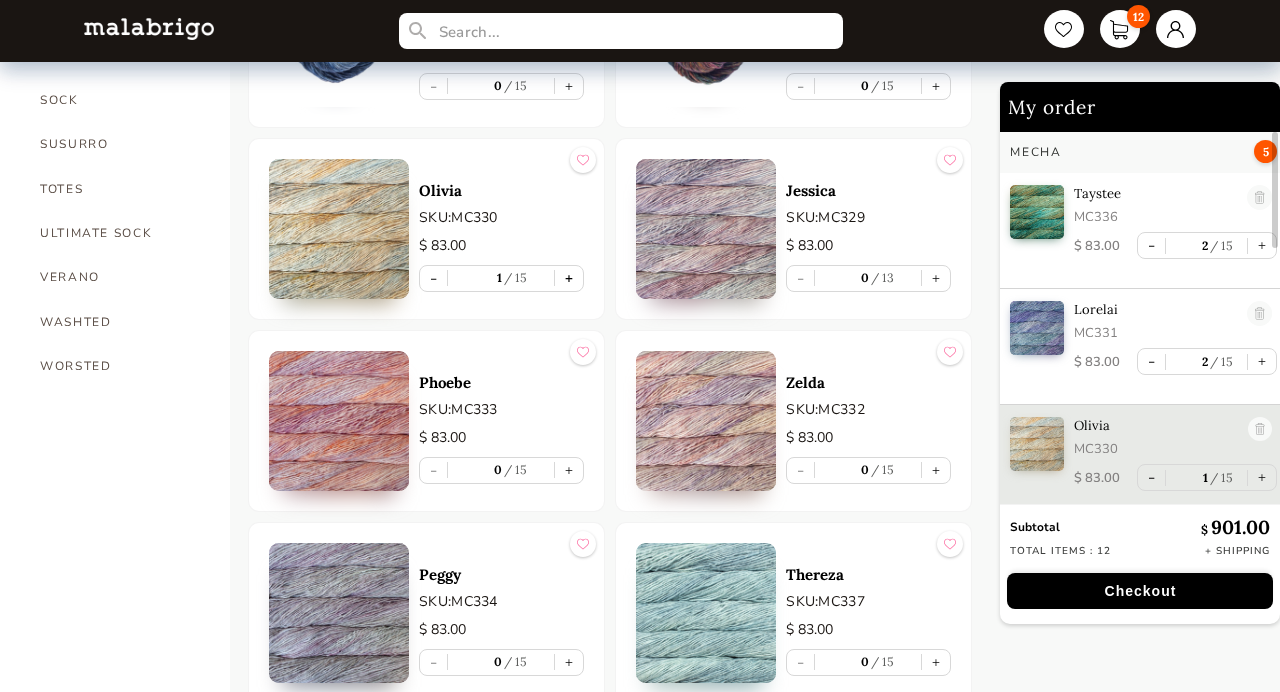 click on "+" at bounding box center (569, 278) 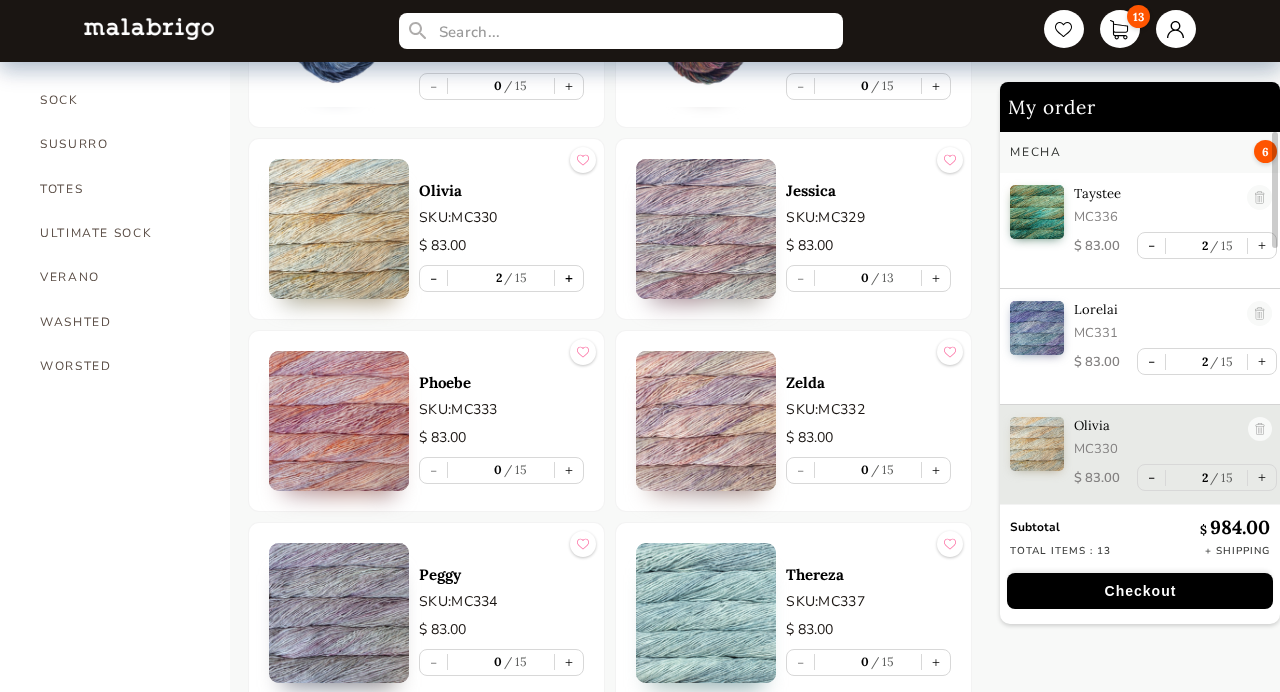 scroll, scrollTop: 7, scrollLeft: 0, axis: vertical 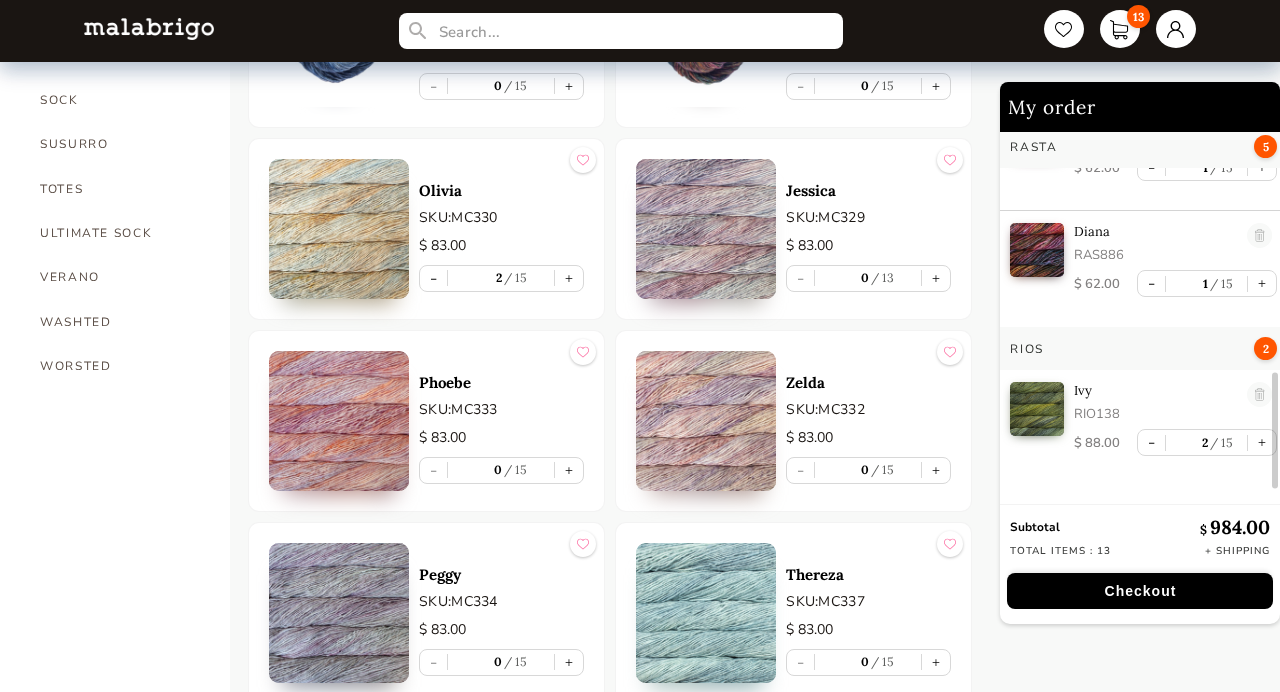 click on "Checkout" at bounding box center [1140, 591] 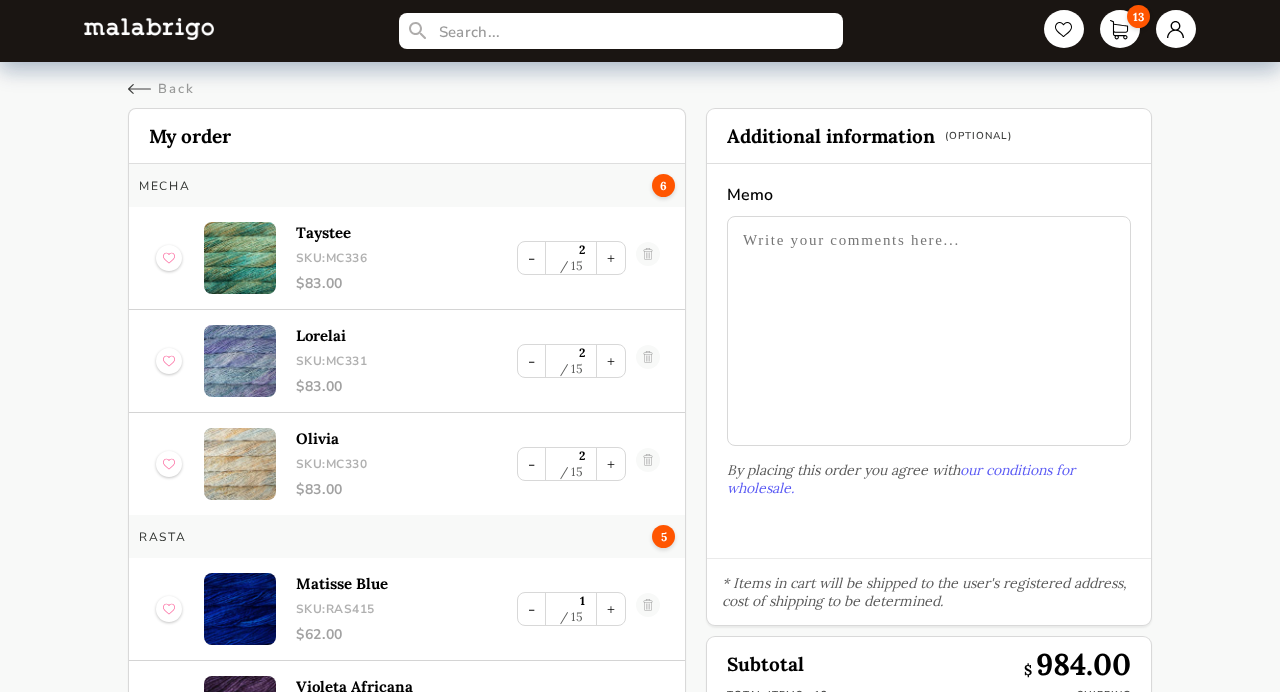 scroll, scrollTop: 0, scrollLeft: 0, axis: both 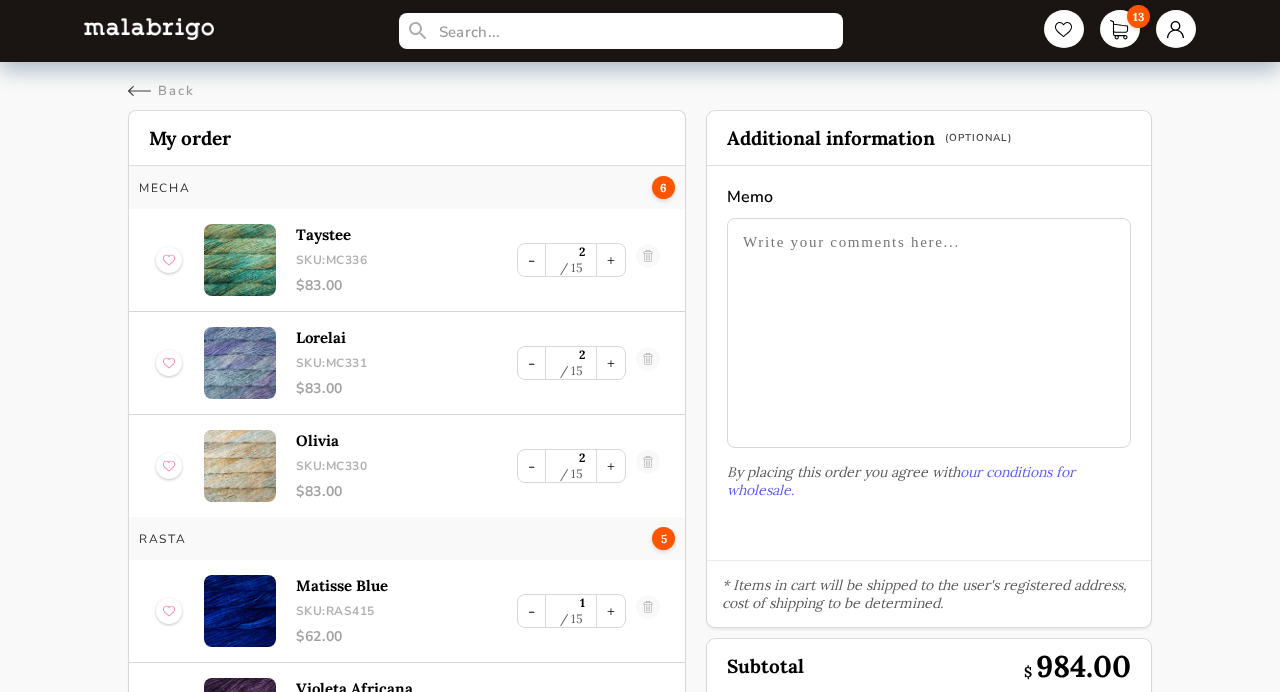 click at bounding box center [929, 333] 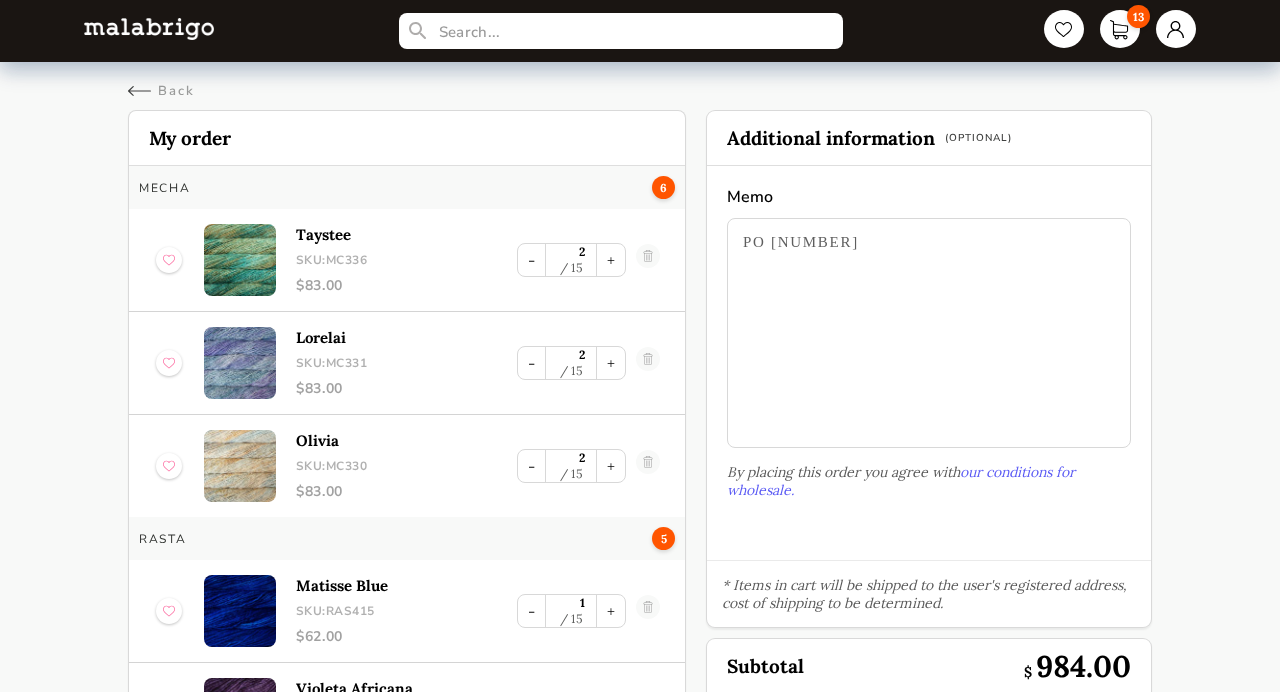scroll, scrollTop: 127, scrollLeft: 0, axis: vertical 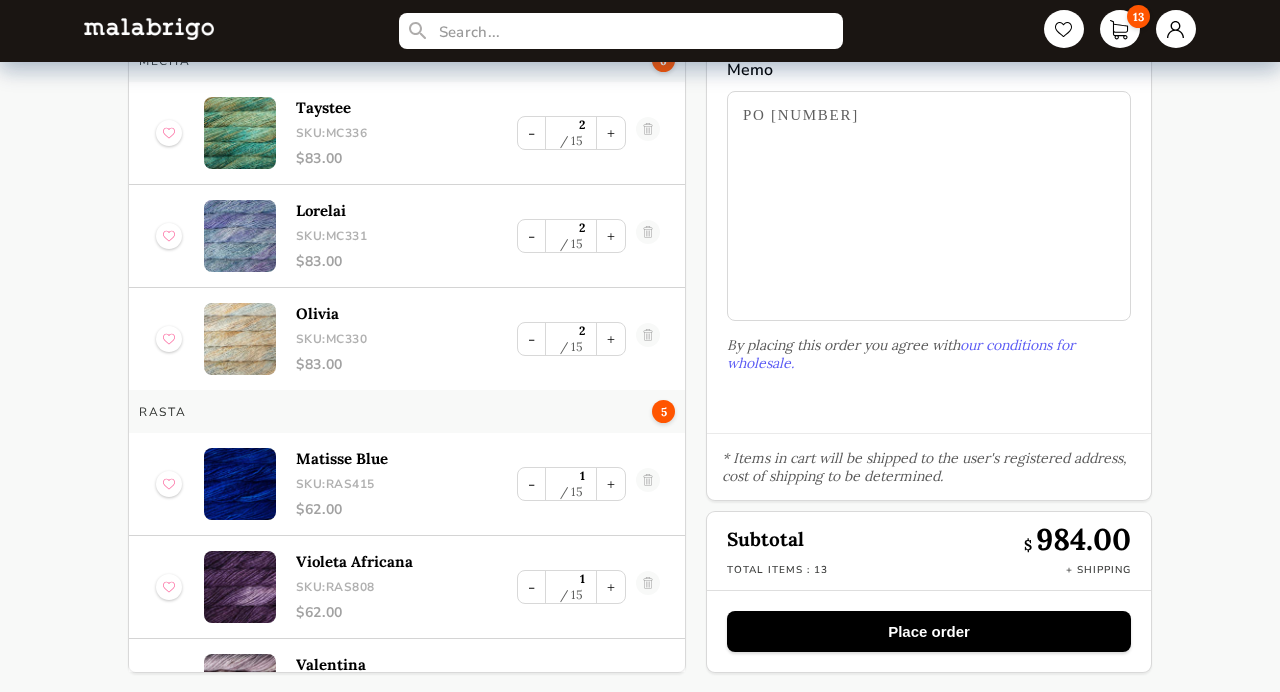 type on "PO [NUMBER]" 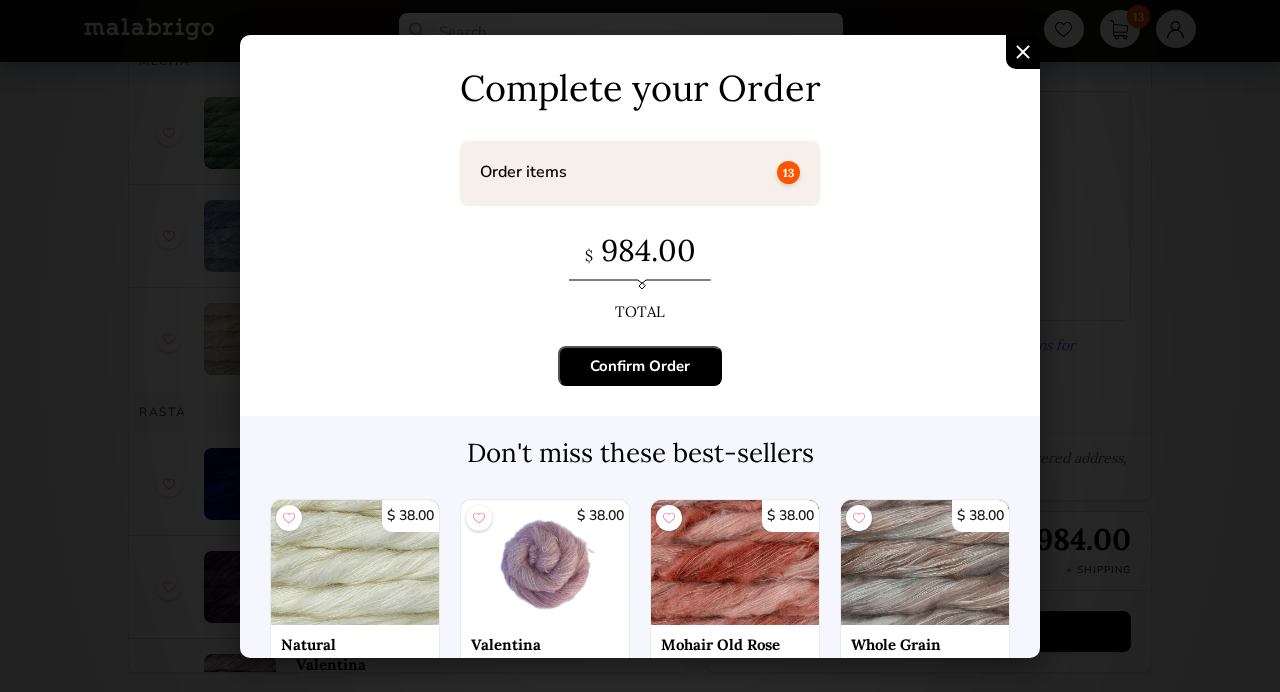 click on "Confirm Order" at bounding box center (640, 366) 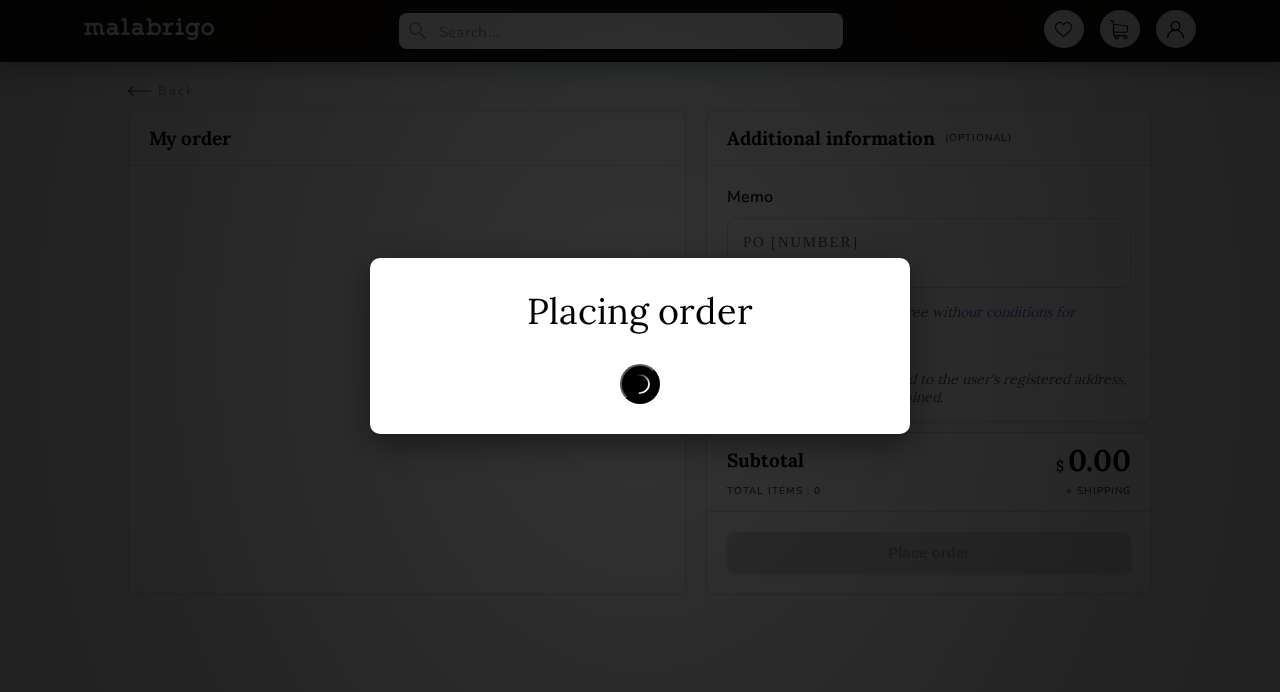 scroll, scrollTop: 0, scrollLeft: 0, axis: both 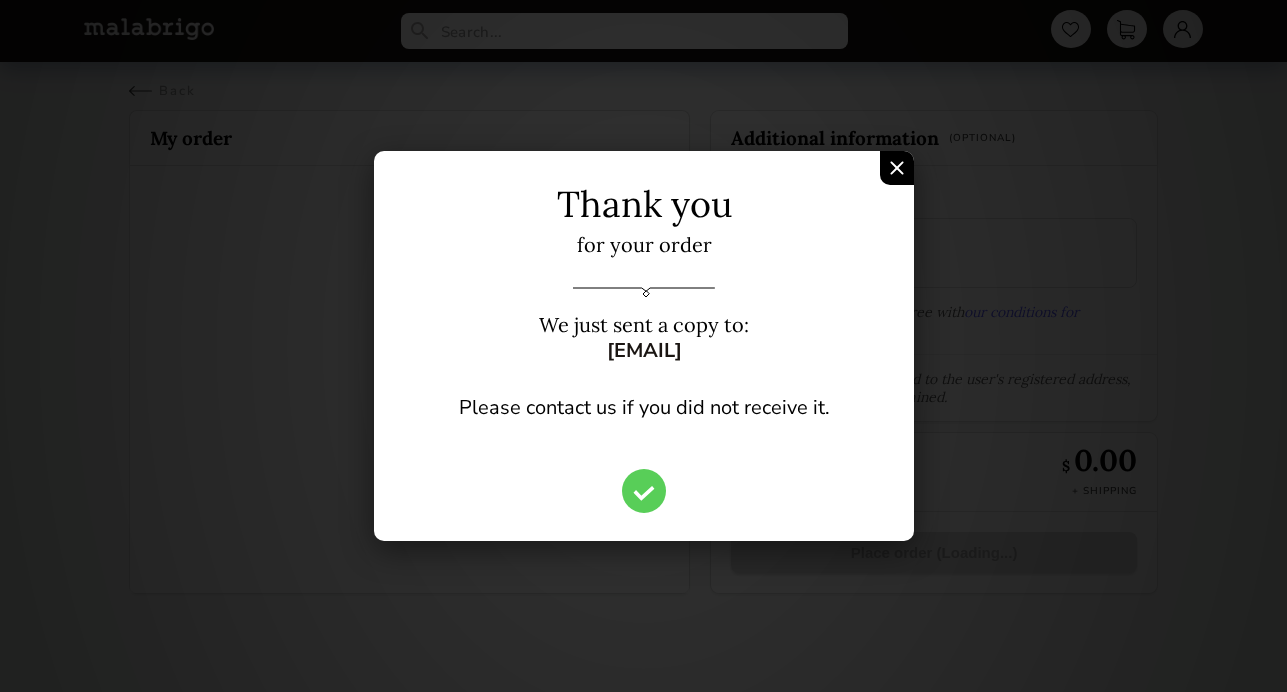 click at bounding box center [897, 168] 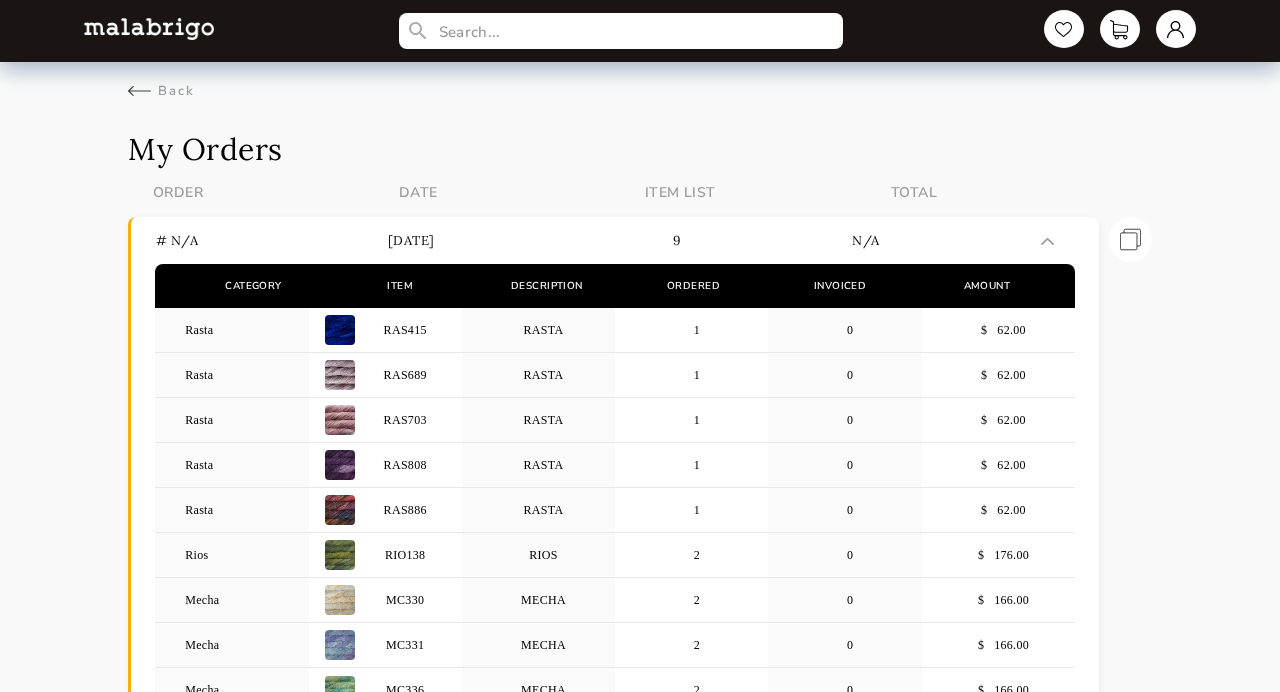 click on "Back My Orders ORDER DATE ITEM LIST TOTAL # n/a [DATE] 12 $ [PRICE] Category Item Description Ordered Invoiced Amount Rasta RAS415 RASTA 1 0 $   [PRICE] Rasta RAS689 RASTA 1 0 $   [PRICE] Rasta RAS703 RASTA 1 0 $   [PRICE] Rasta RAS808 RASTA 1 0 $   [PRICE] Rasta RAS886 RASTA 1 0 $   [PRICE] Rios RIO138 RIOS 2 0 $   [PRICE] Mecha MC330 MECHA 2 0 $   [PRICE] Mecha MC331 MECHA 2 0 $   [PRICE] Mecha MC336 MECHA 2 0 $   [PRICE] Sales tax $ n/a Total $ n/a Repeat order # [NUMBER] [DATE] 14 $ [PRICE] Category Item Description Ordered Invoiced Amount Rios RIO005 ANIVERSARIO 1 1 $   [PRICE] Rios RIO063 NATURAL 1 1 $   [PRICE] Rios RIO096 SUNSET 1 1 $   [PRICE] Rios RIO133 REFLECTING POOL 1 1 $   [PRICE] Rios RIO138 IVY 1 1 $   [PRICE] Rios RIO212 GRIS 1 1 $   [PRICE] Rios RIO687 AQUAMARINE 1 1 $   [PRICE] Rios RIO856 AZULES 1 1 $   [PRICE] Rios RIO280 GEMINI 1 1 $   [PRICE] Rios RIO282 LEO 1 1 $   [PRICE] Rios RIO283 VIRGO 1 1 $   [PRICE] Rios RIO289 PISCES 1 1 $   [PRICE] Sales tax $ n/a Total $ [PRICE] Repeat order # [NUMBER] [DATE] [PRICE] Category" at bounding box center [640, 710] 